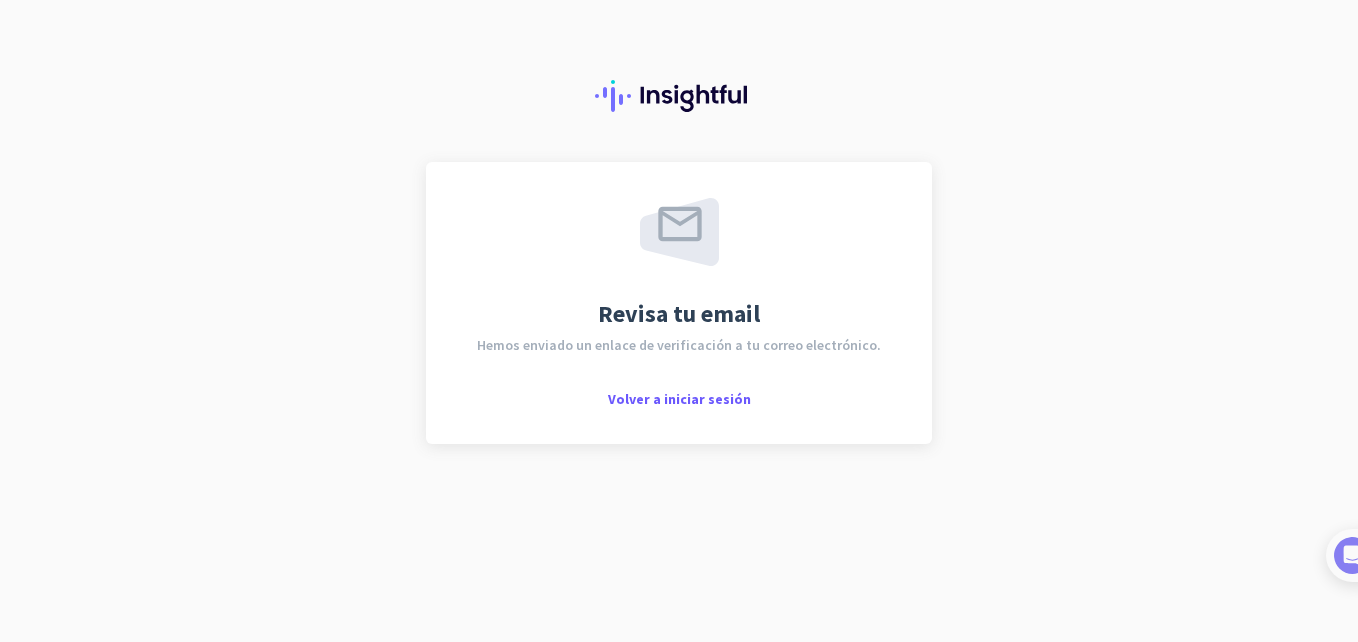 scroll, scrollTop: 0, scrollLeft: 0, axis: both 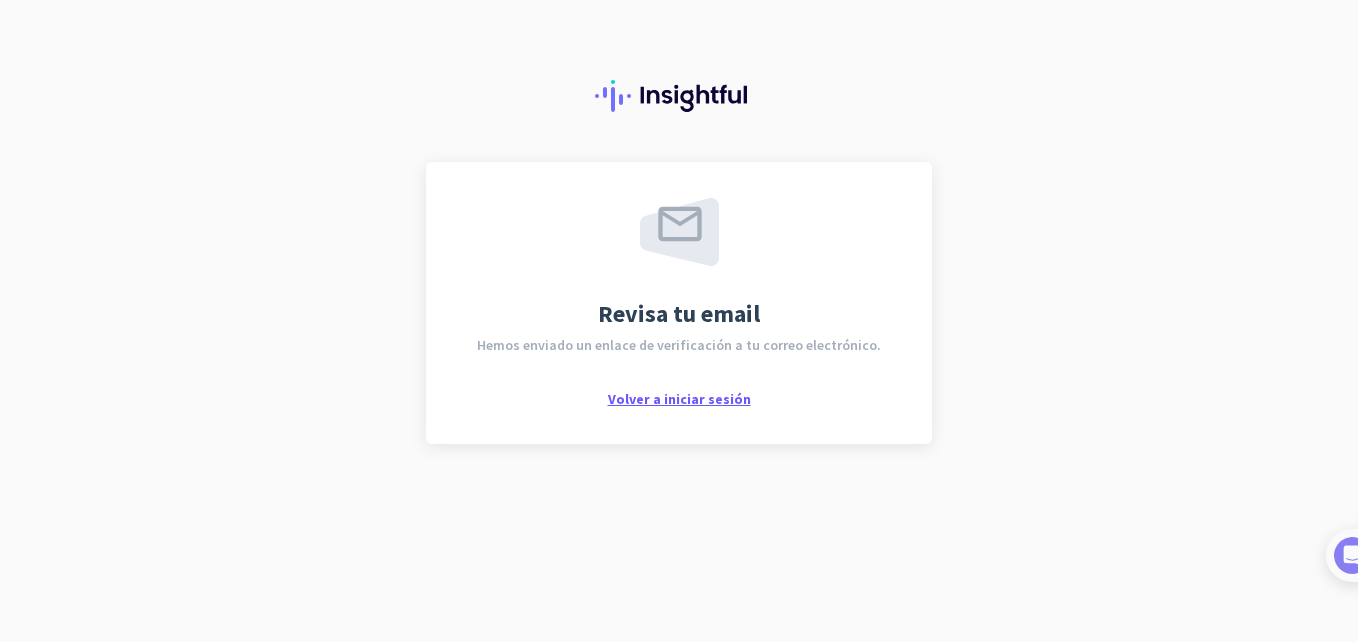 click on "Volver a iniciar sesión" 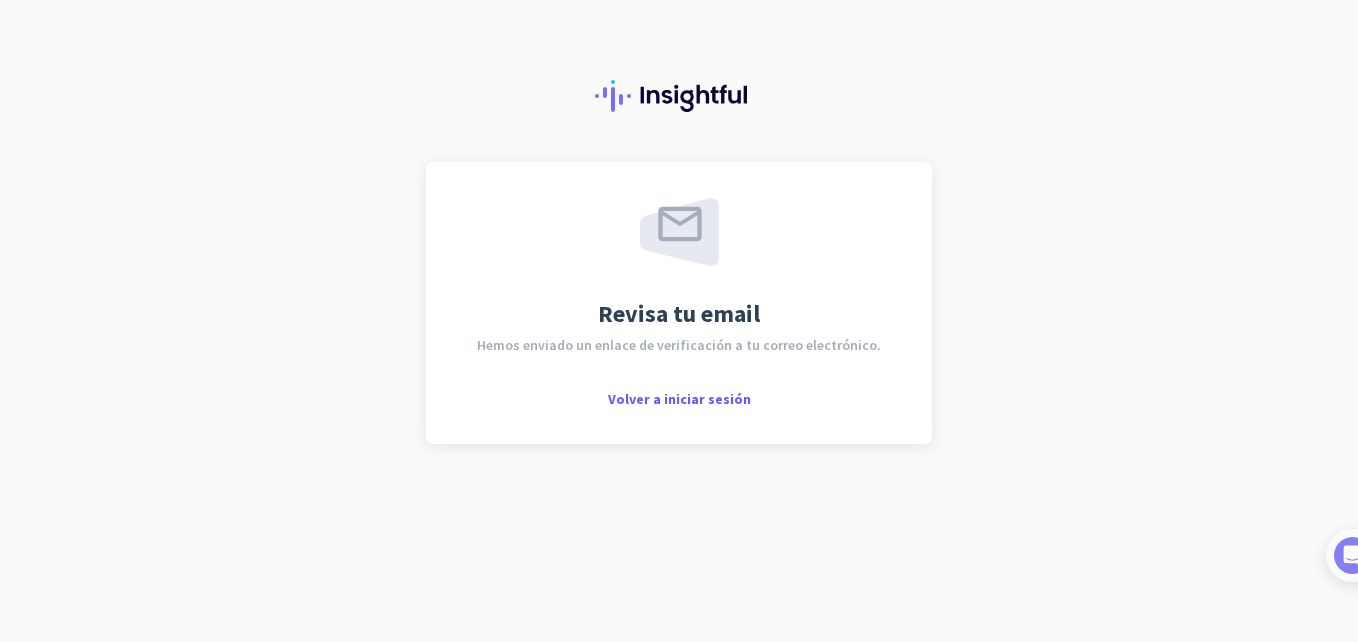scroll, scrollTop: 0, scrollLeft: 0, axis: both 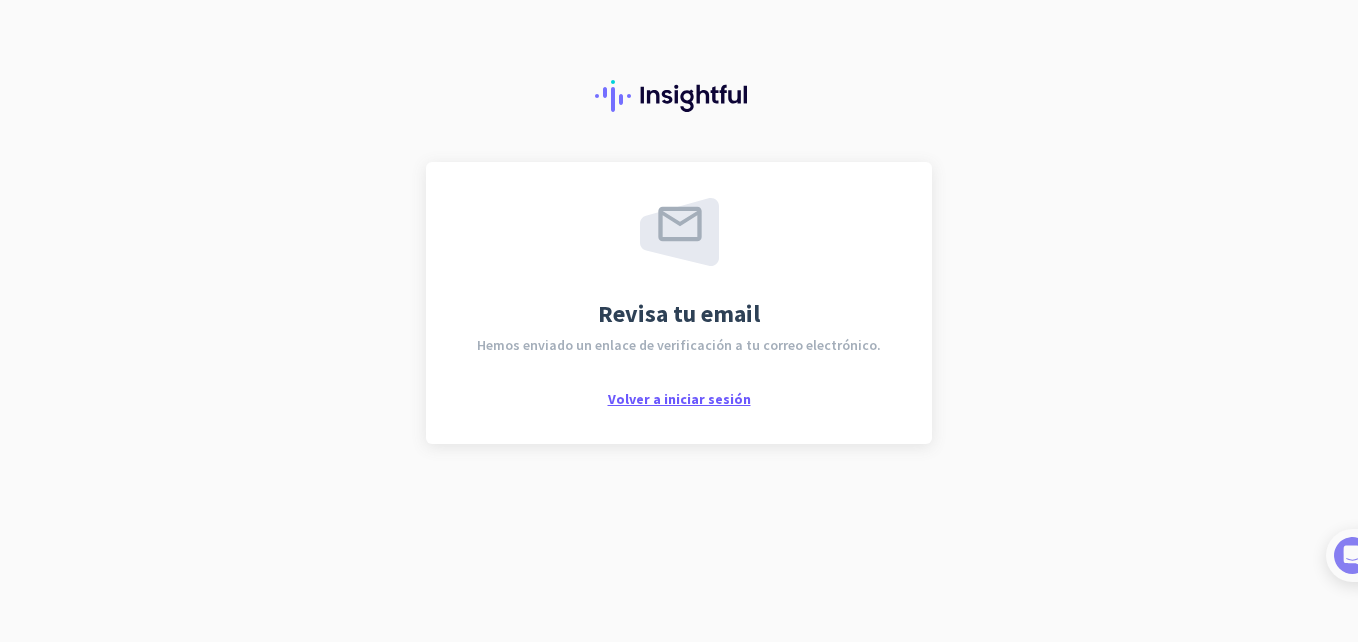 click on "Volver a iniciar sesión" 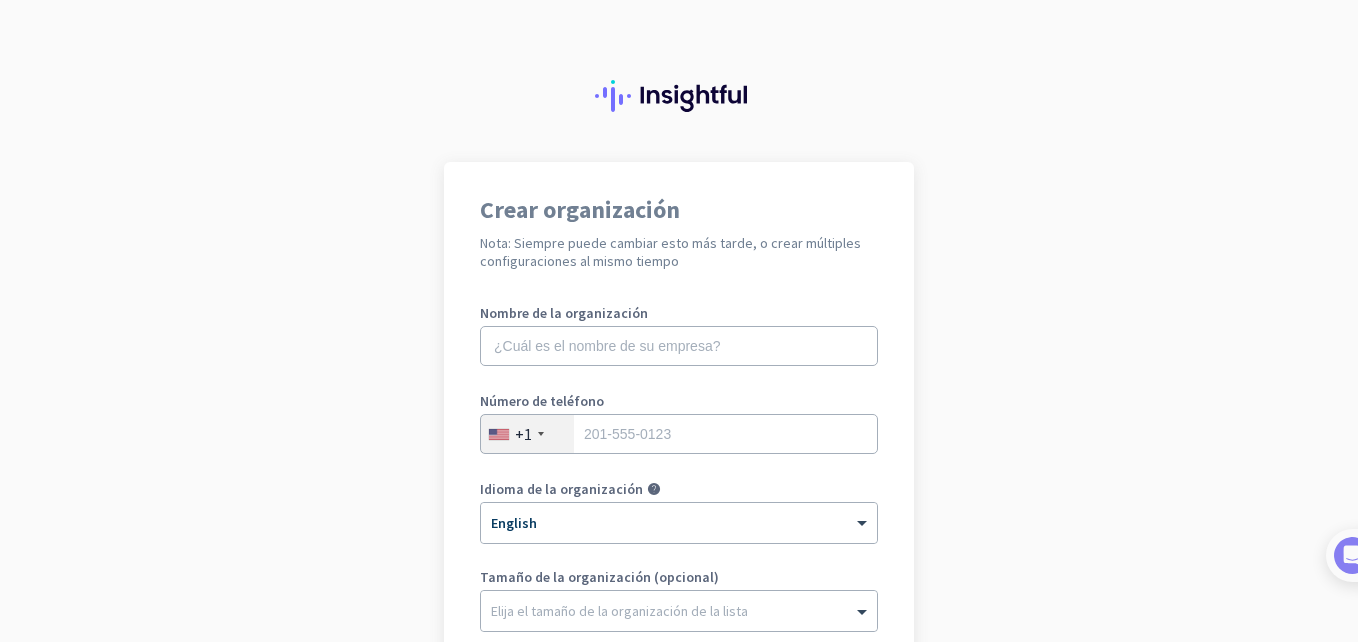 scroll, scrollTop: 0, scrollLeft: 0, axis: both 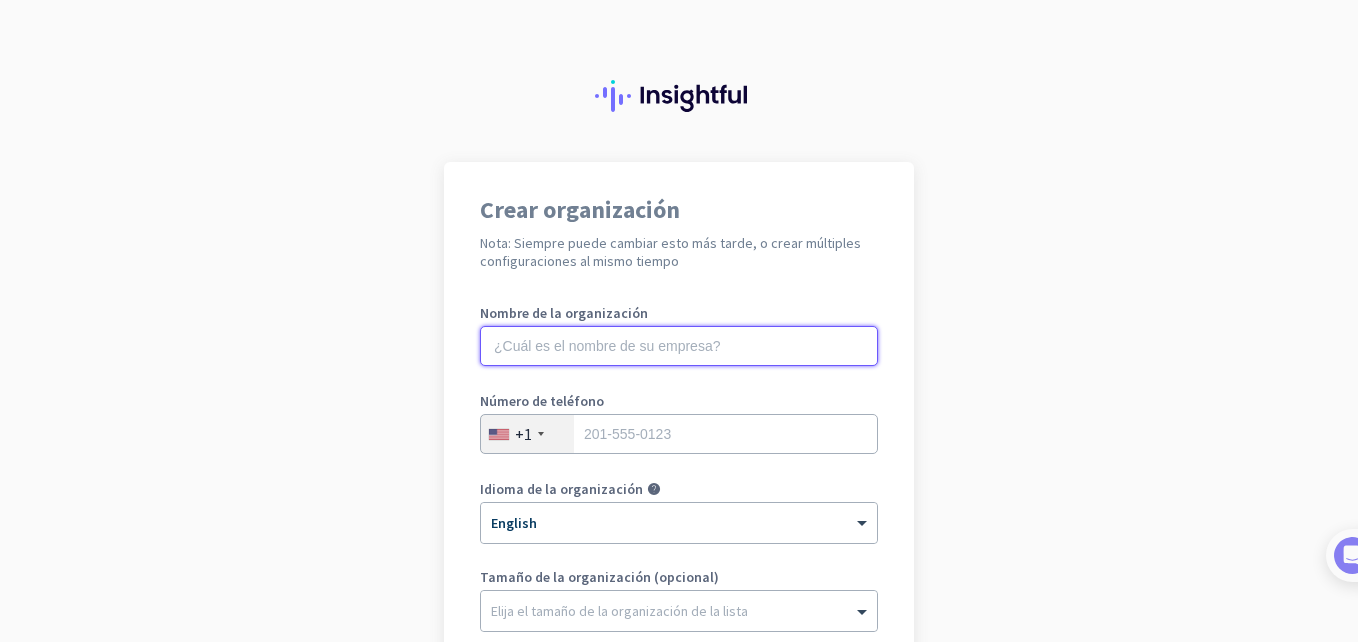 click 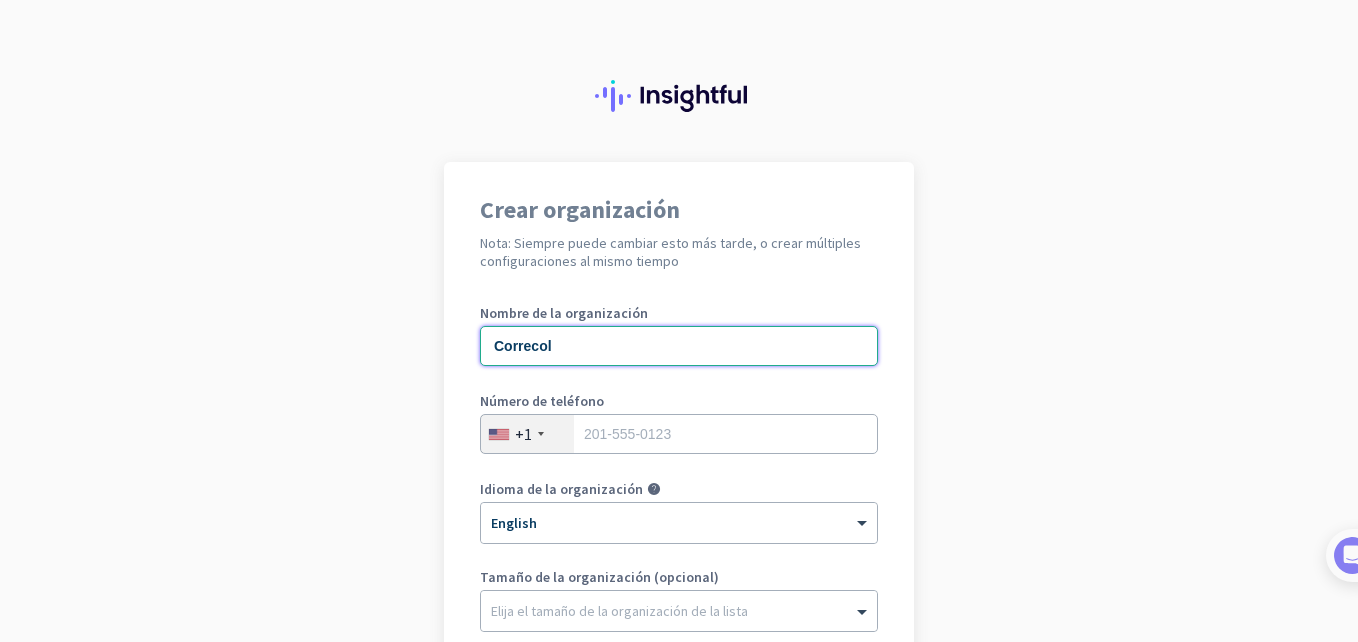 type on "Correcol" 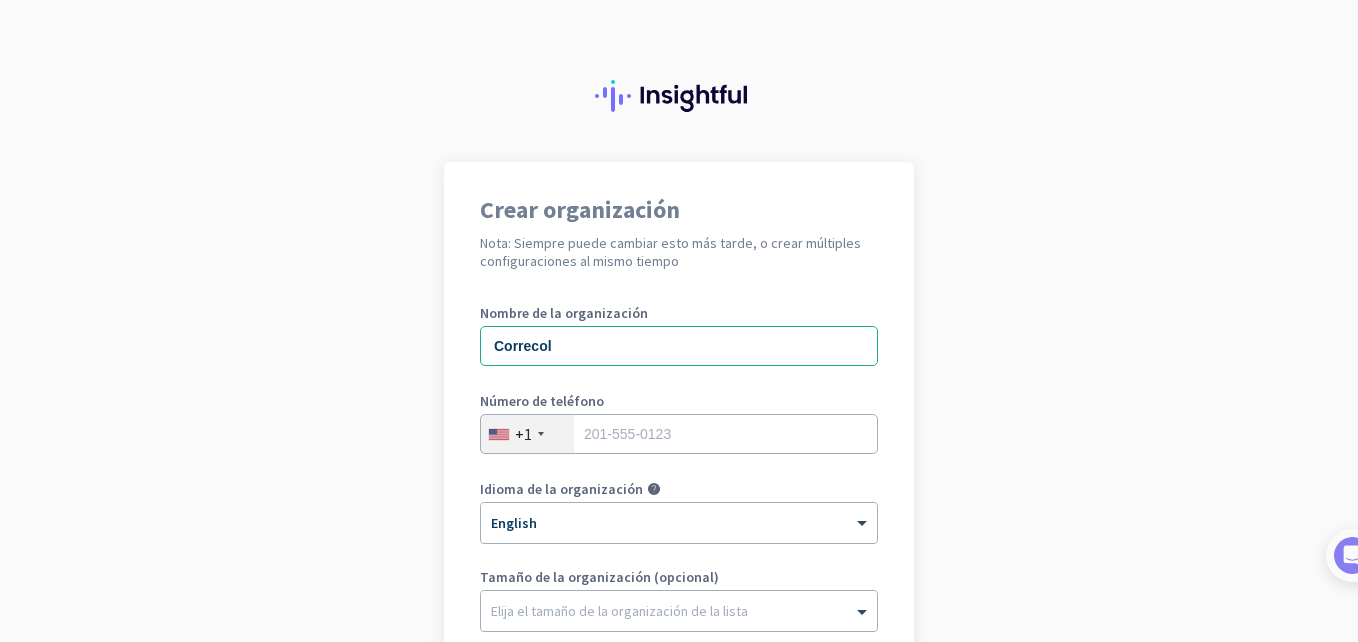 click on "+1" 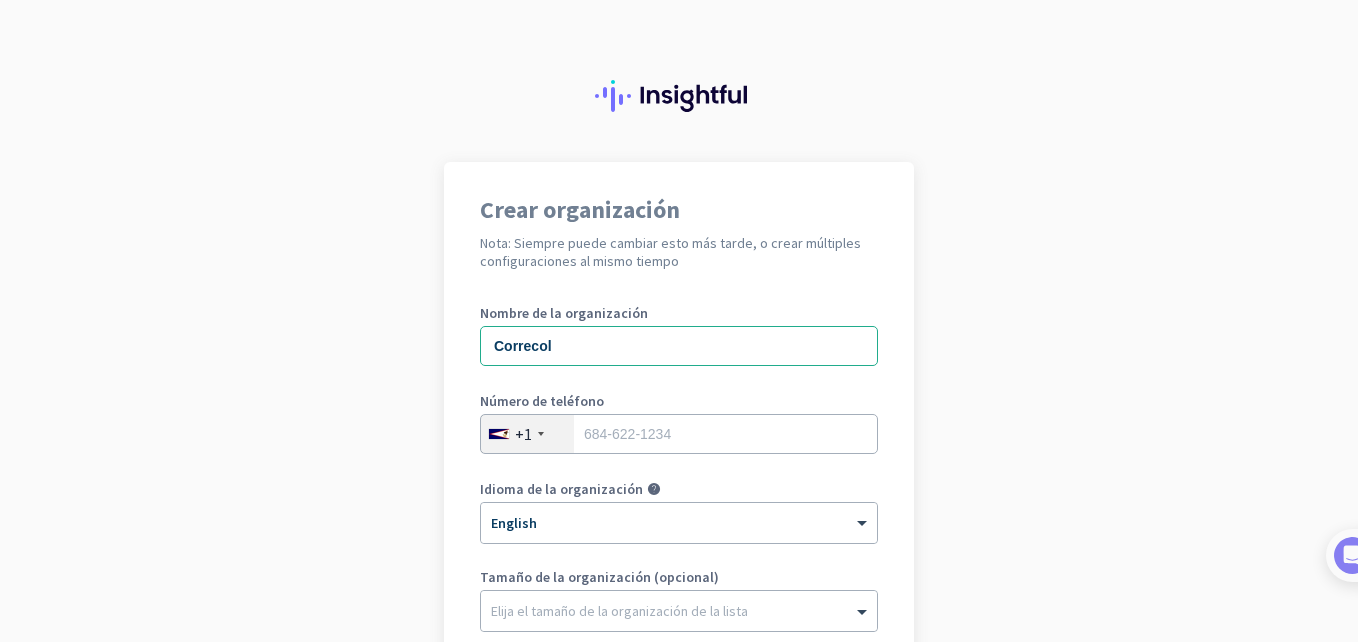 click on "+1" 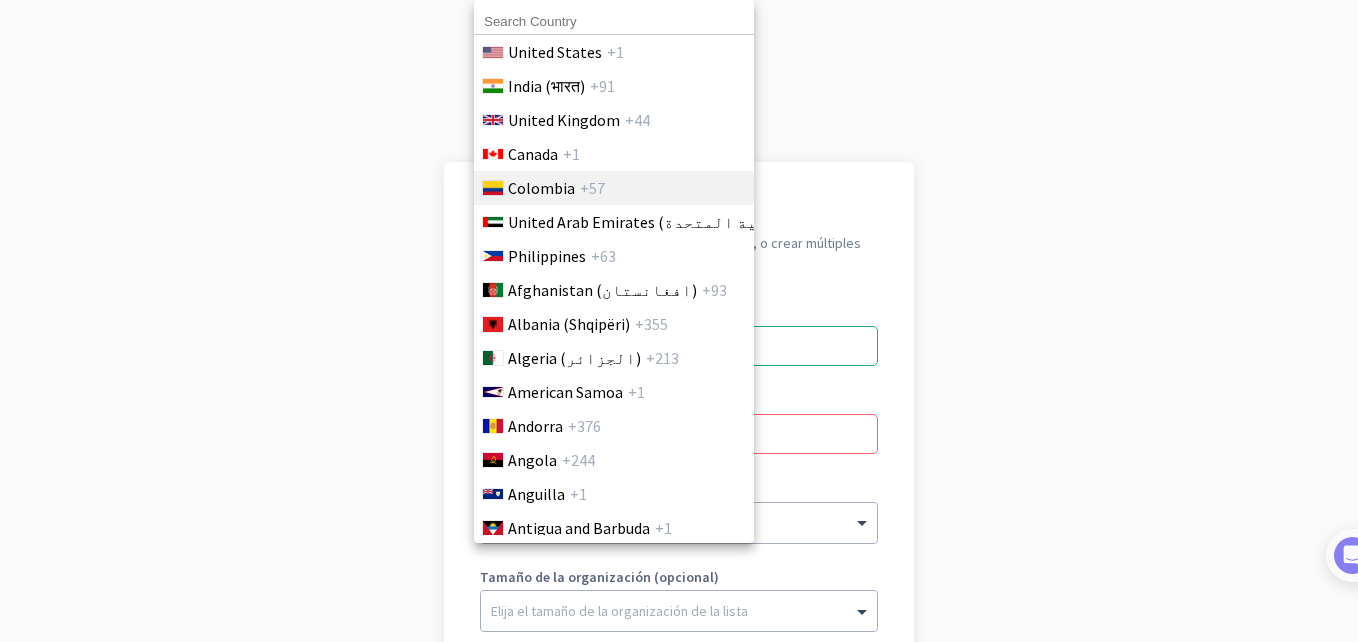 click on "Colombia" at bounding box center (541, 188) 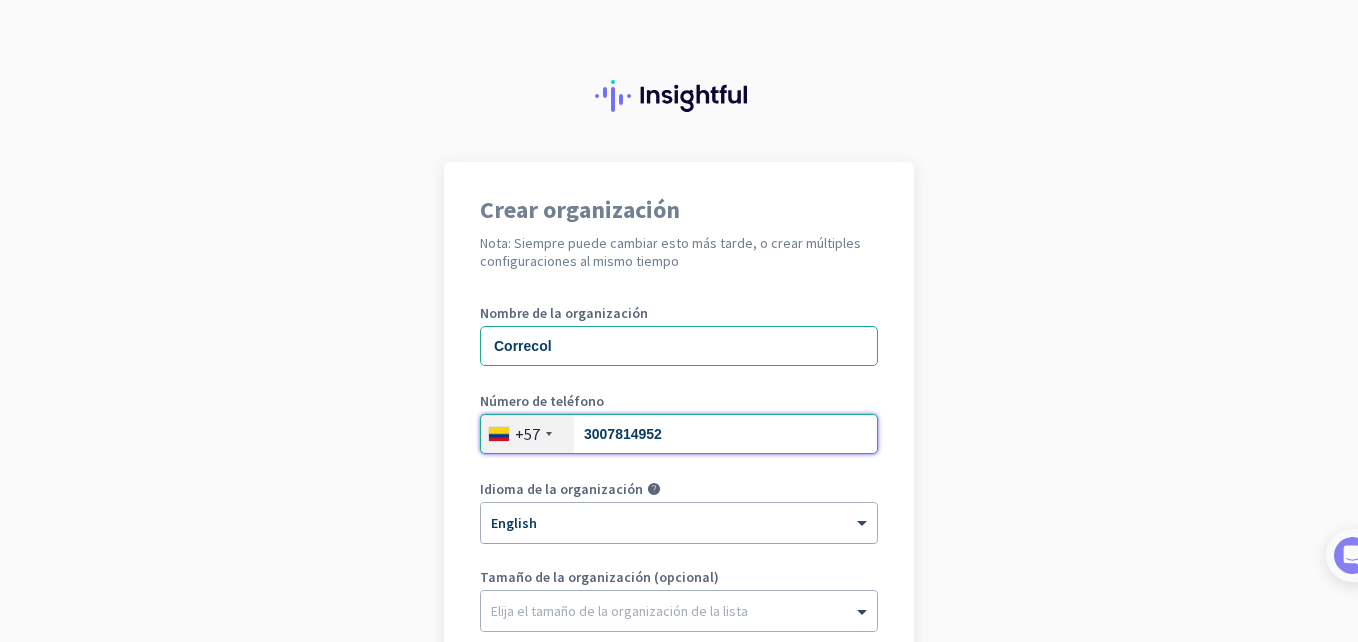 type on "[PHONE]" 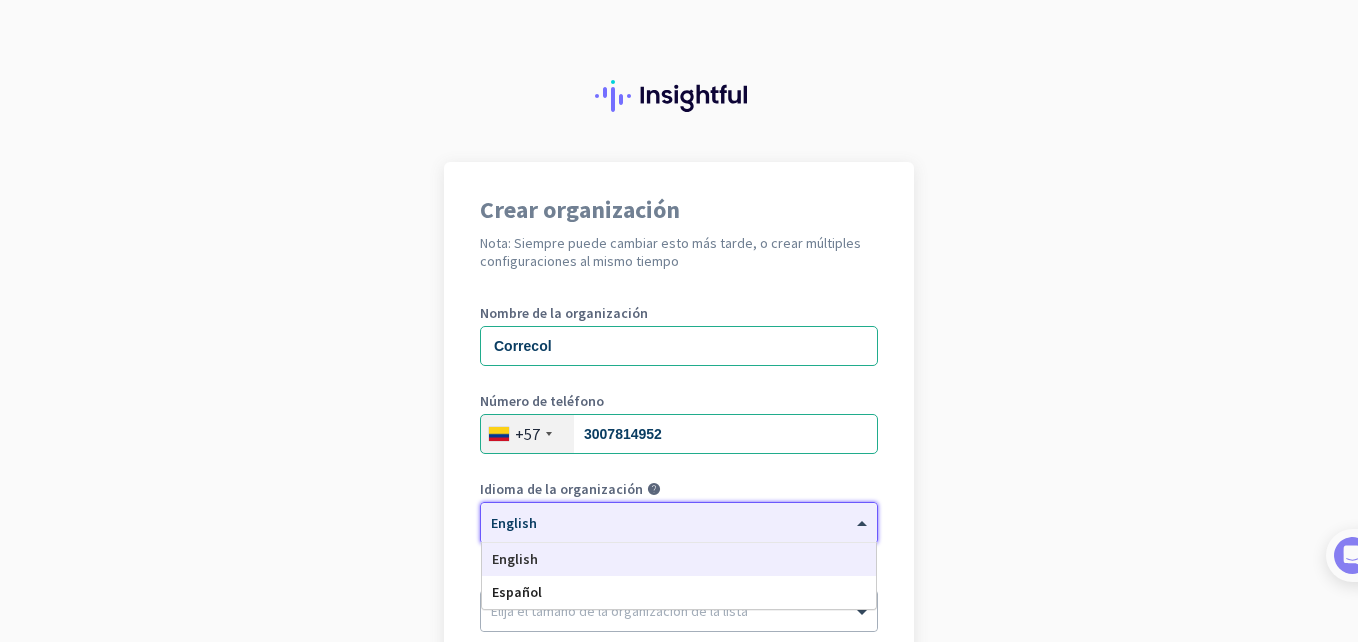 click on "× English" 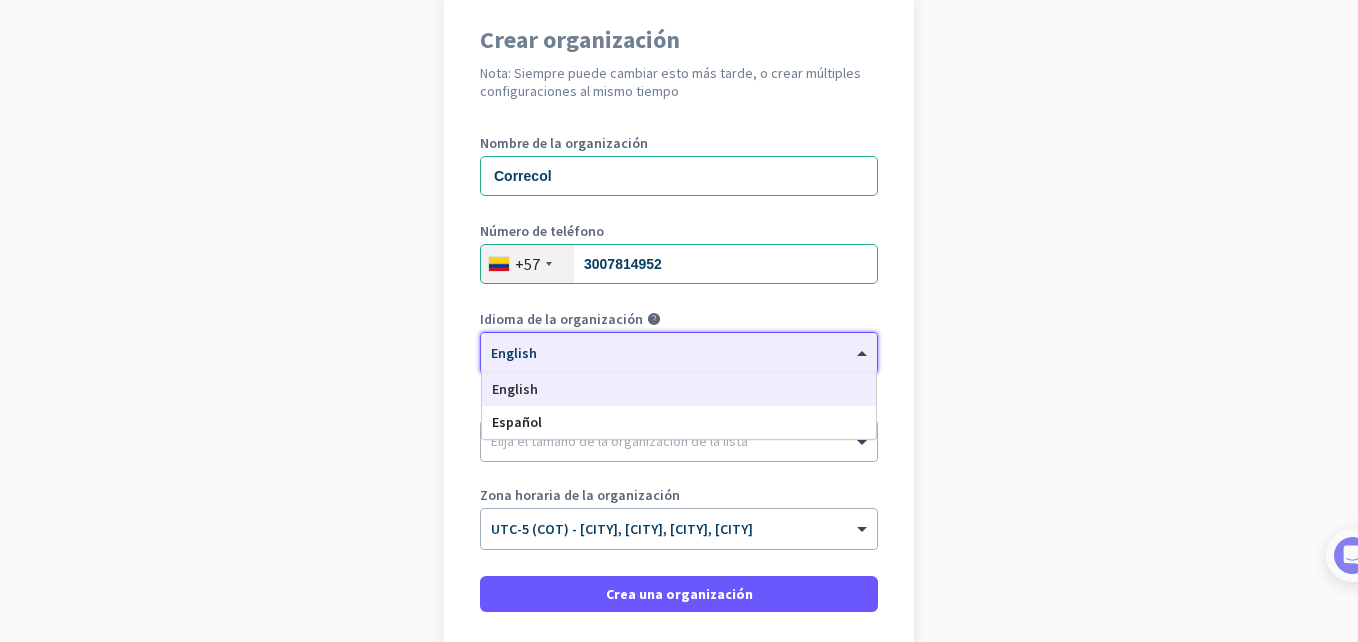 scroll, scrollTop: 172, scrollLeft: 0, axis: vertical 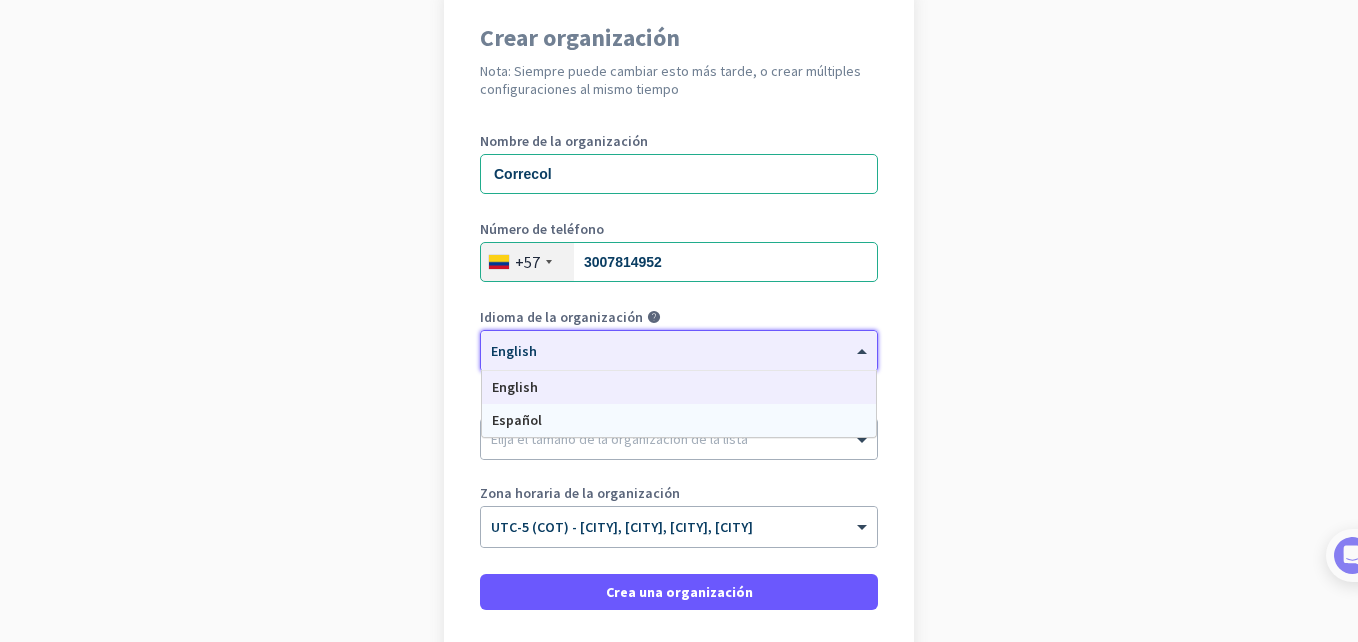 click on "Español" at bounding box center (679, 420) 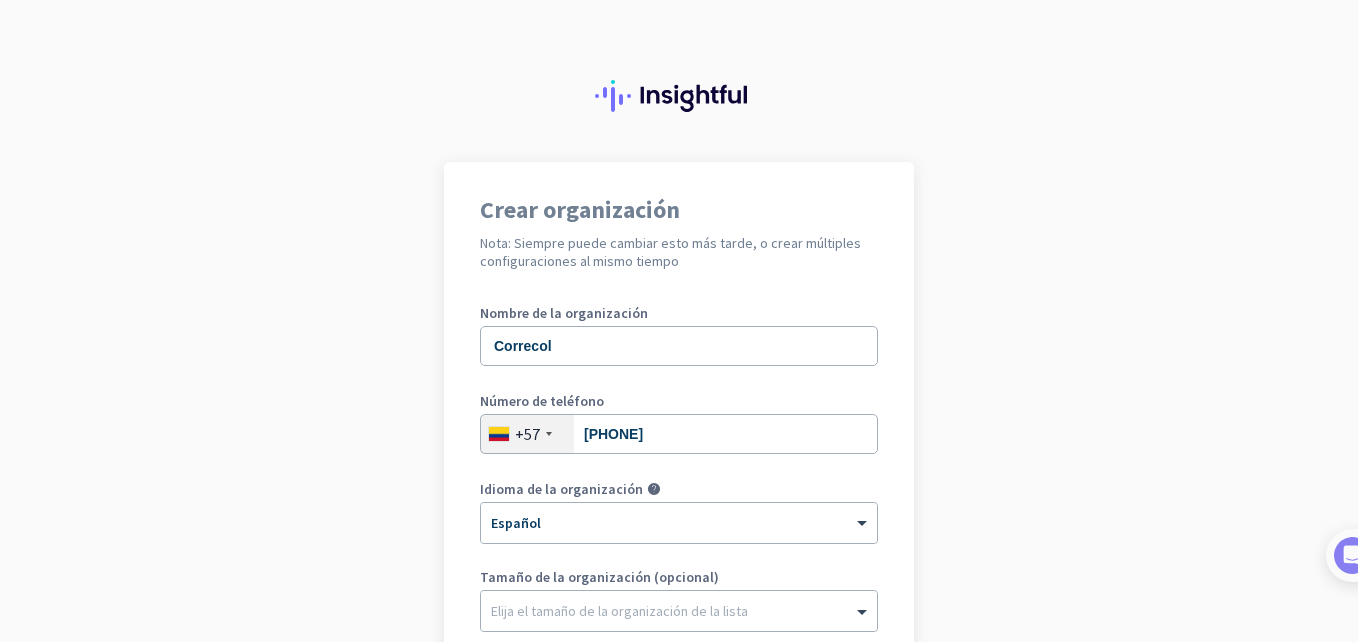 scroll, scrollTop: 0, scrollLeft: 0, axis: both 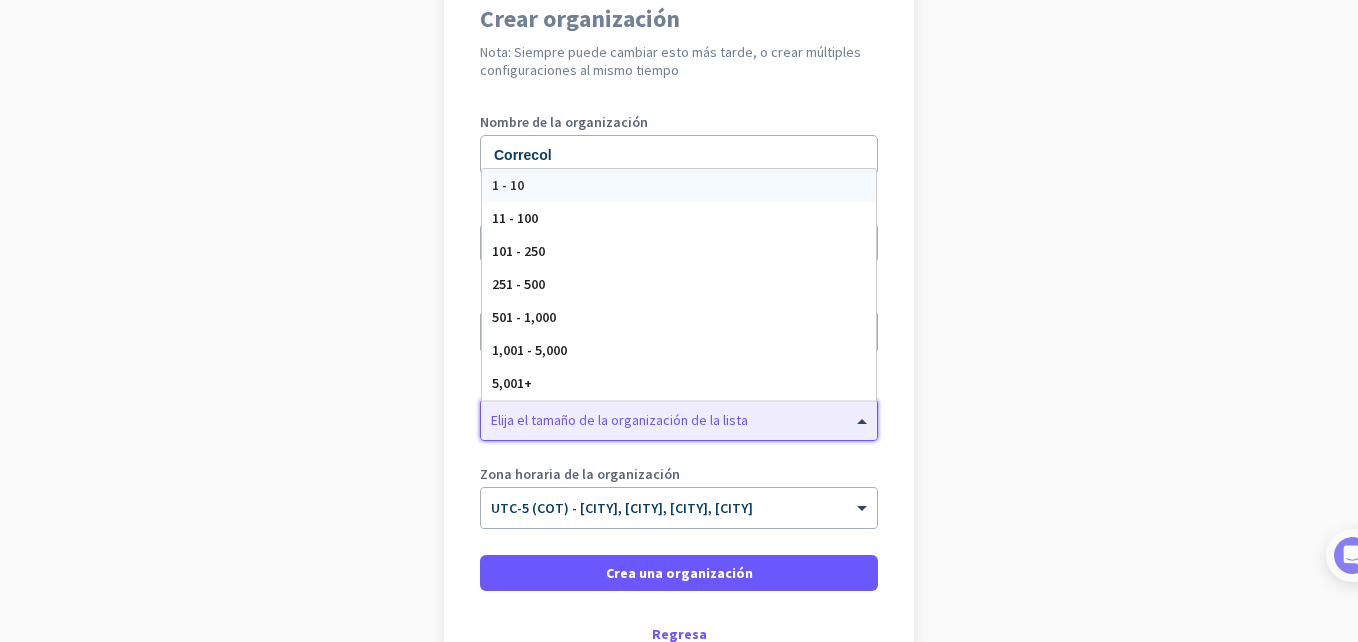 click 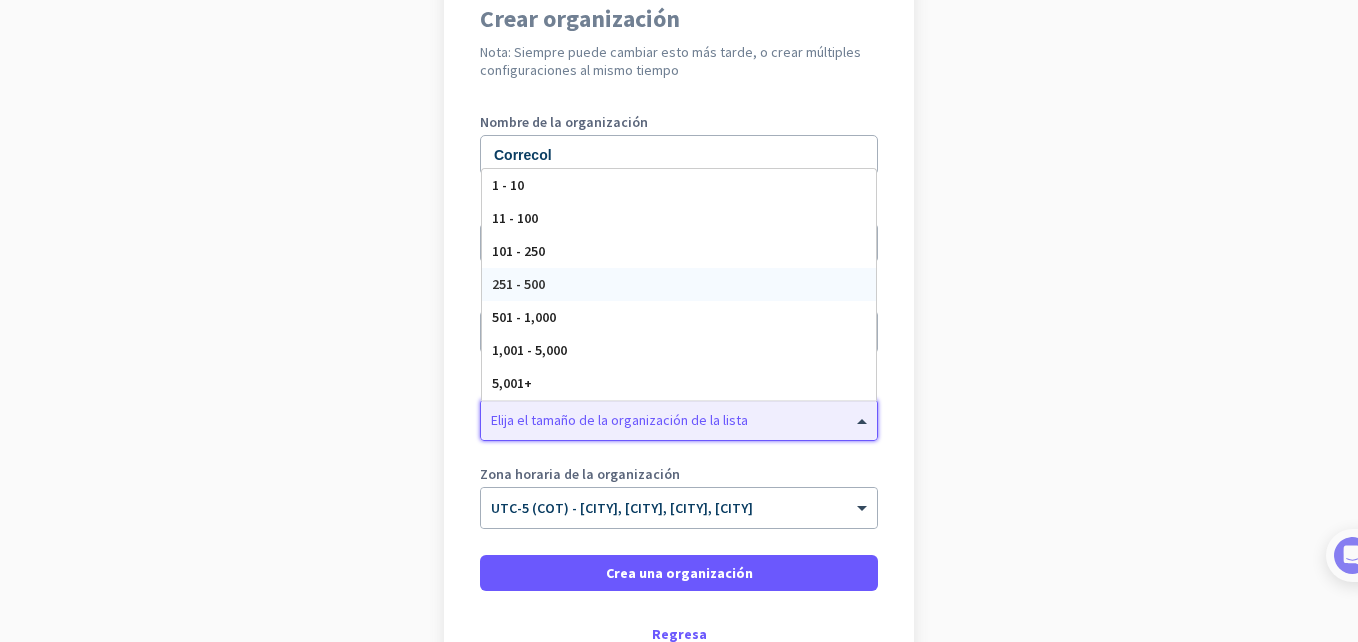 click on "251 - 500" at bounding box center (679, 284) 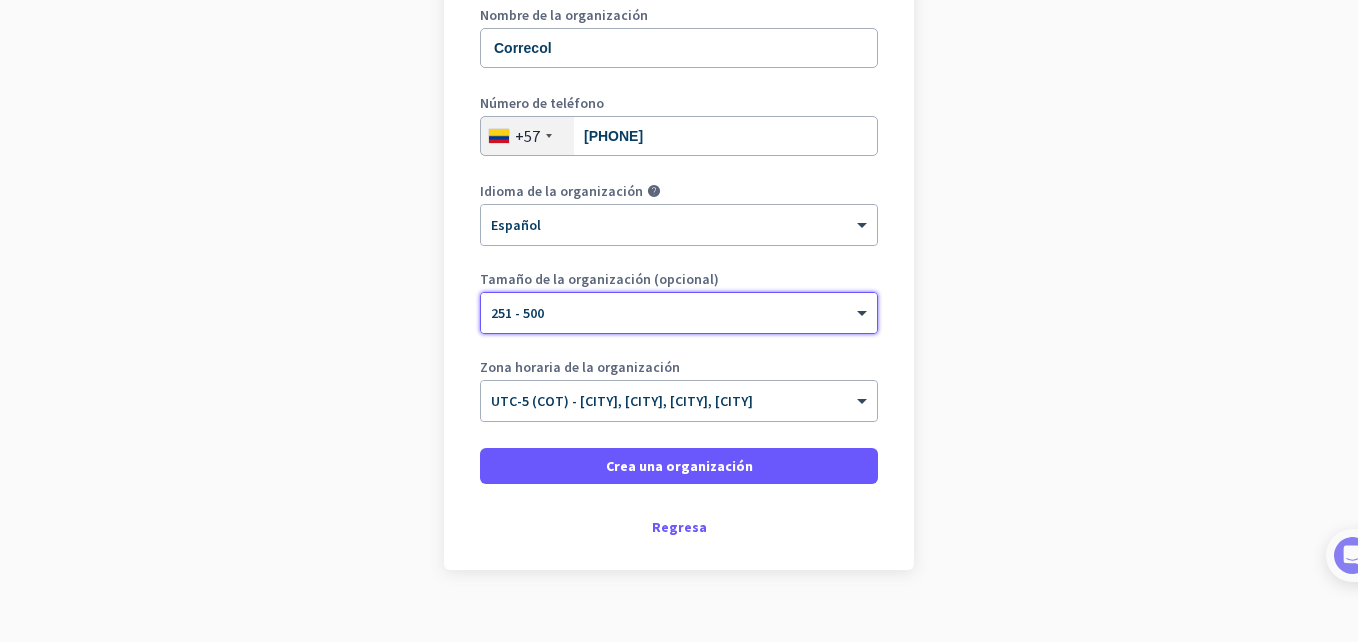scroll, scrollTop: 326, scrollLeft: 0, axis: vertical 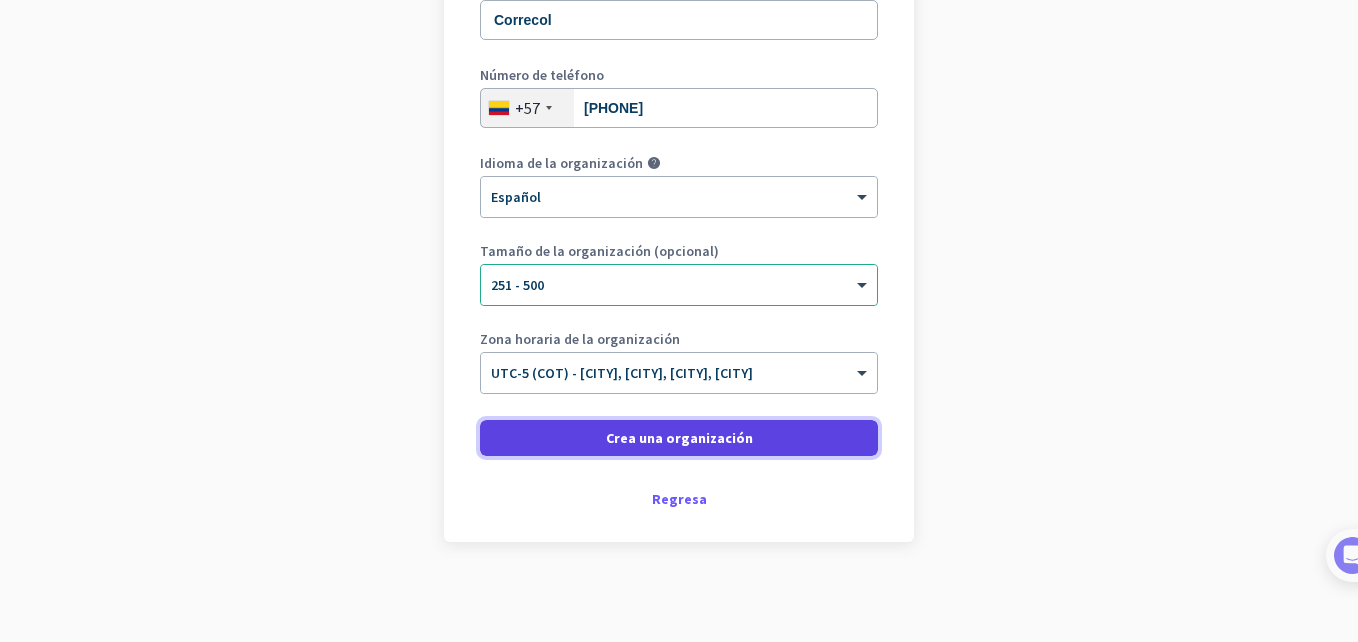 click on "Crea una organización" 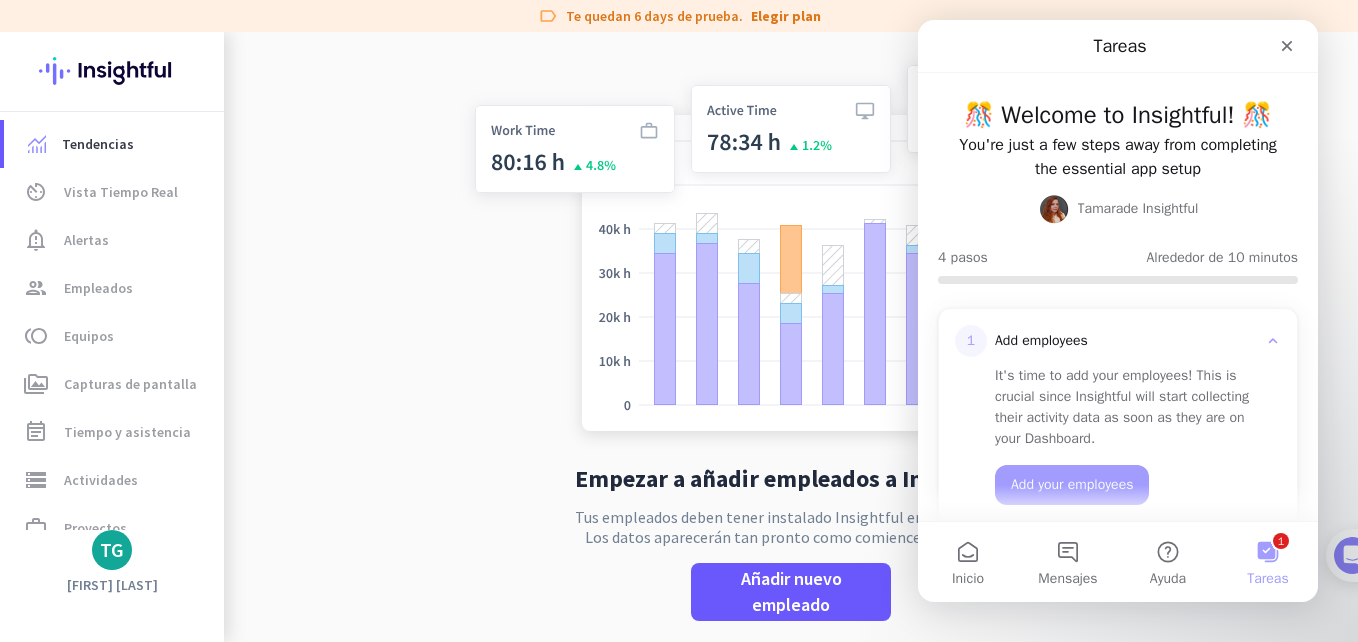 scroll, scrollTop: 0, scrollLeft: 0, axis: both 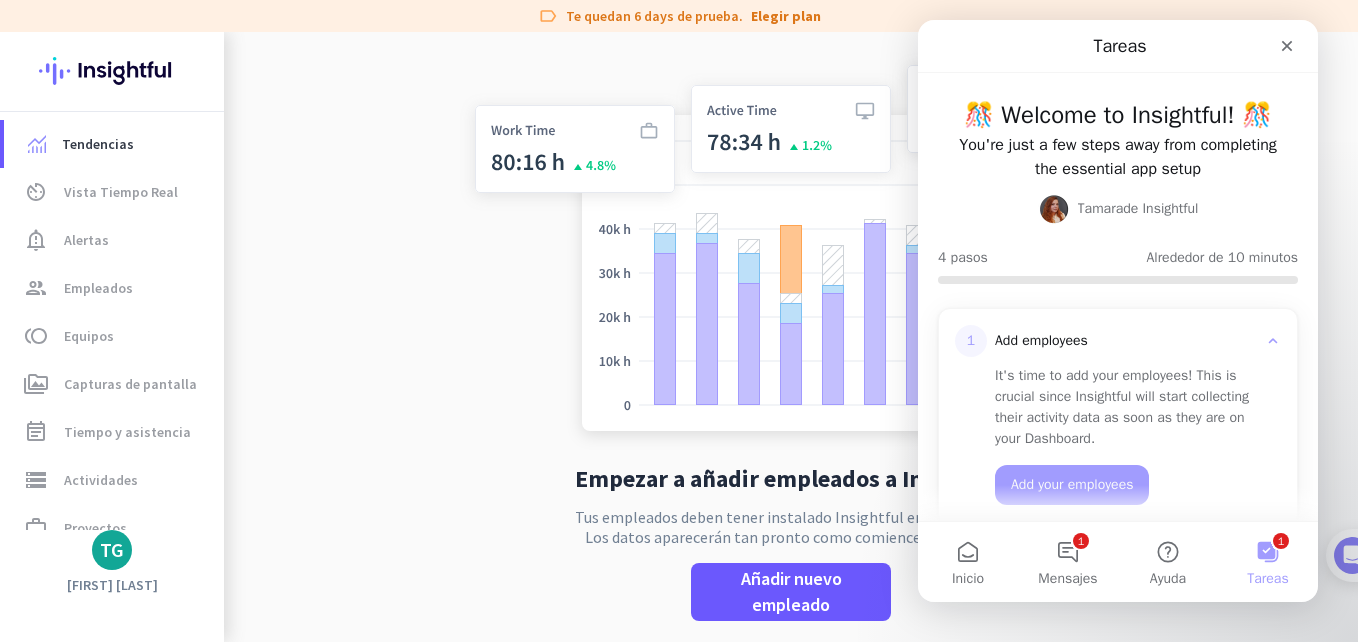 click on "Empezar a añadir empleados a Insightful  Tus empleados deben tener instalado Insightful en sus equipos.  Los datos aparecerán tan pronto como comiencen a usarlos.   Añadir nuevo empleado" 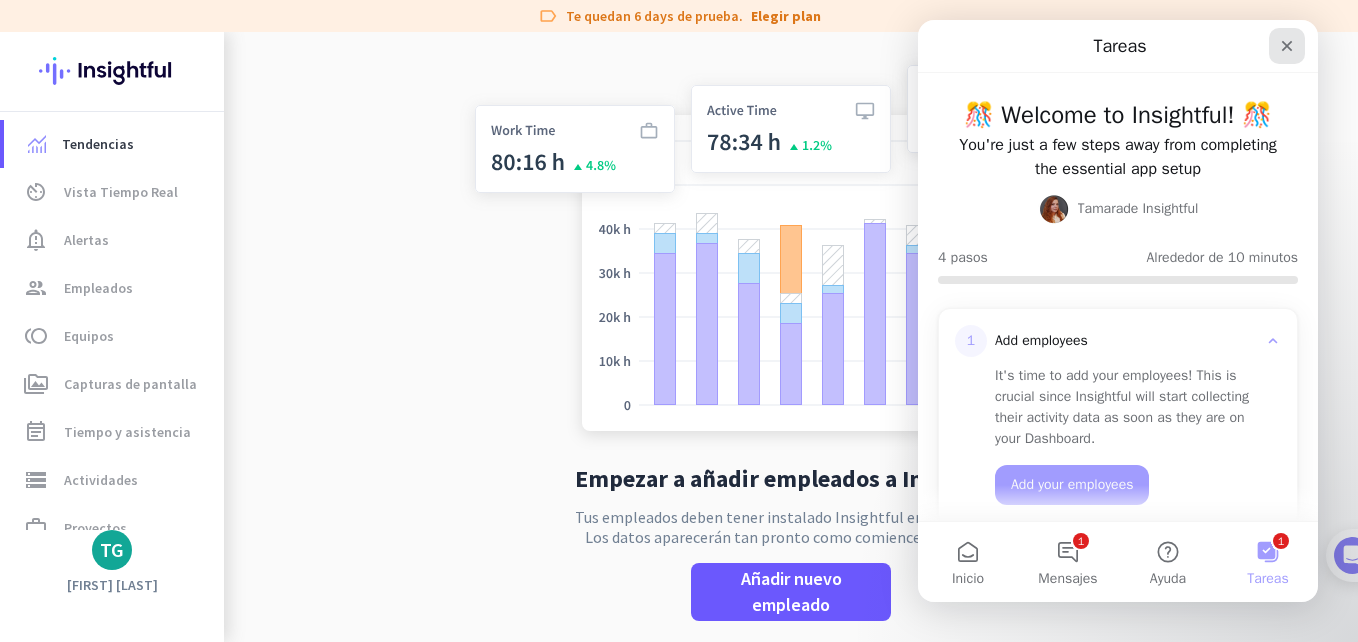 click 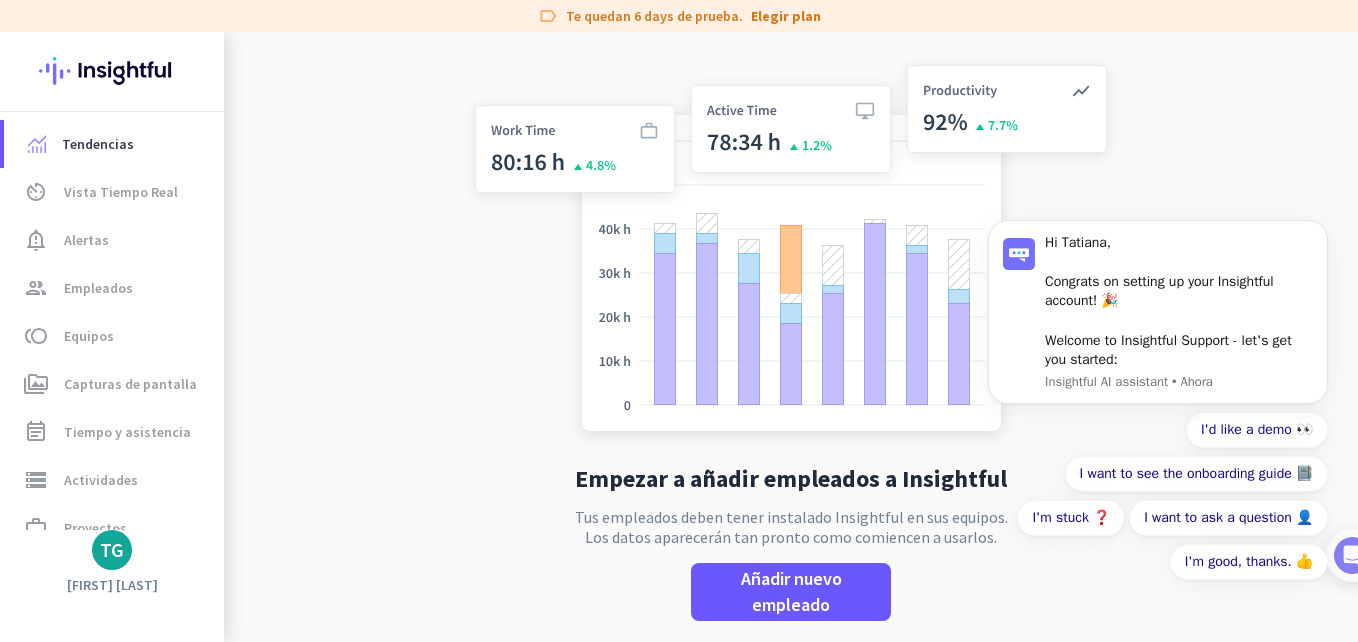 scroll, scrollTop: 0, scrollLeft: 0, axis: both 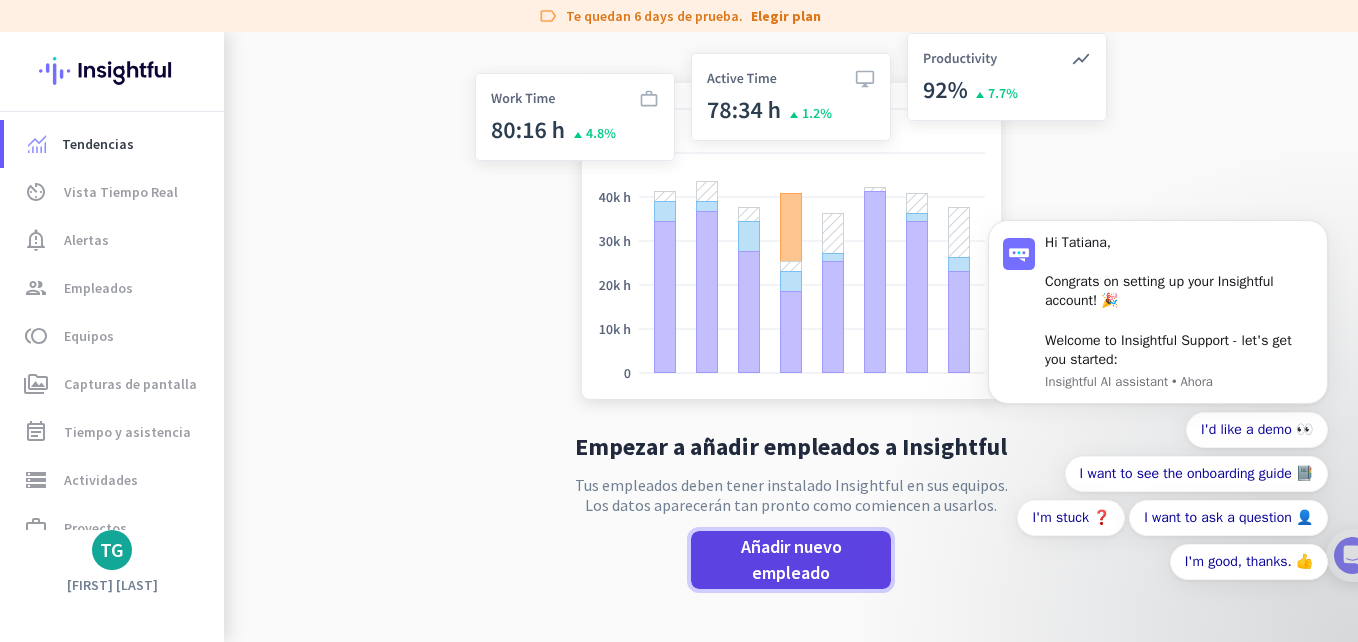 click on "Añadir nuevo empleado" 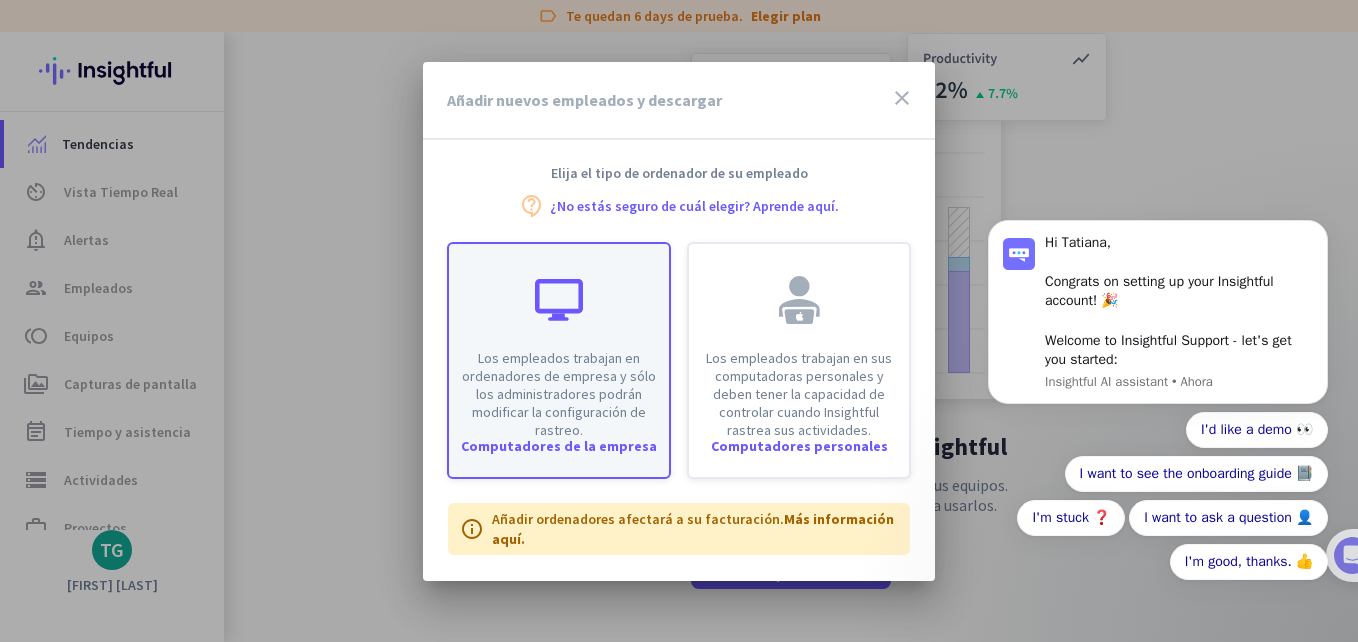 click on "Los empleados trabajan en ordenadores de empresa y sólo los administradores podrán modificar la configuración de rastreo." at bounding box center [559, 341] 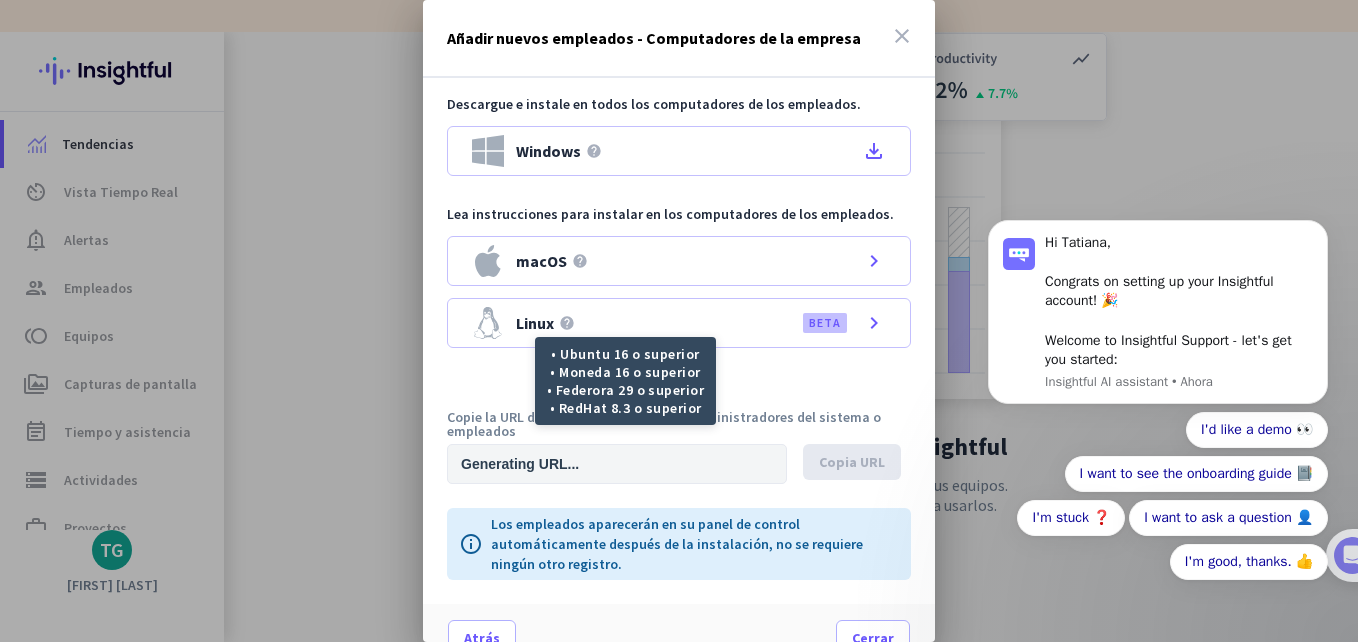 type on "https://app.insightful.io/#/installation/company?token=eyJhbGciOiJIUzI1NiIsInR5cCI6IkpXVCJ9.eyJvcmdhbml6YXRpb25JZCI6Ind1YXZtdGstemJqd3pqdCIsImlhdCI6MTc1NDQxMjIyNSwiZXhwIjoxNzU0NTg1MDI1LCJhdWQiOlsiUFJPRCJdLCJpc3MiOiJQUk9EIn0.KpkNSj6wcOLfz-U8EvffpQ92aR1w1SbXhTevZJkqpAA&organizationId=wuavmtk-zbjwzjt" 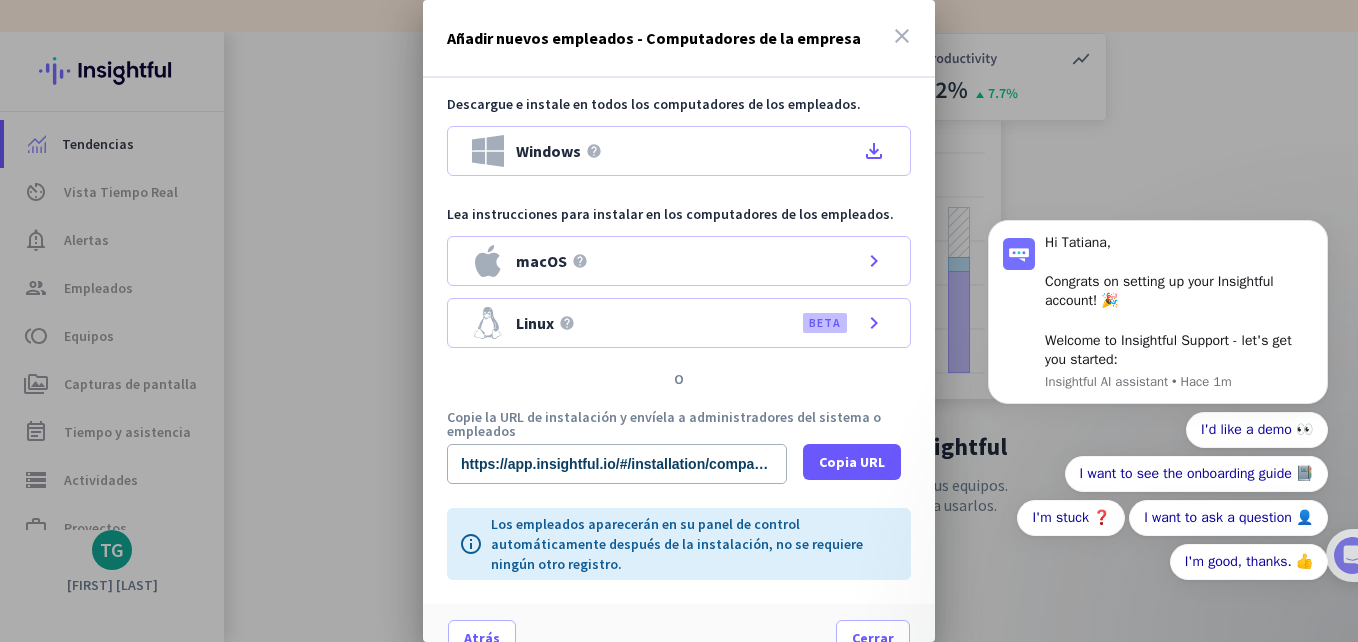 scroll, scrollTop: 30, scrollLeft: 0, axis: vertical 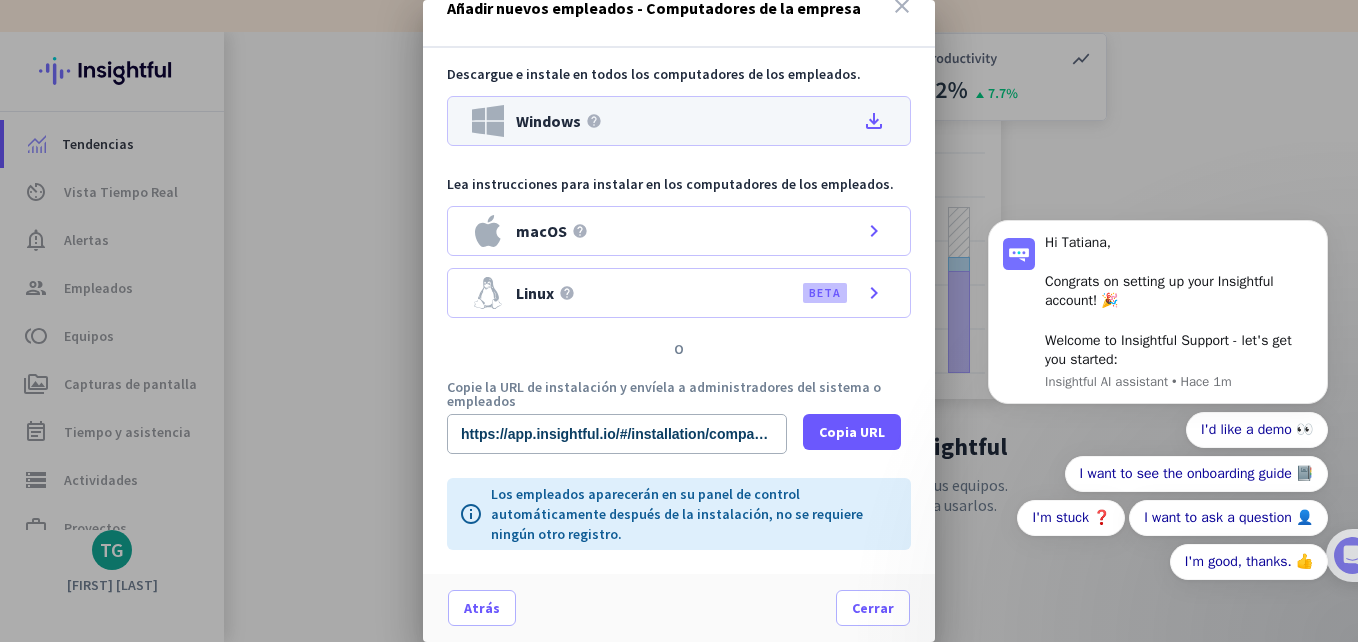 click on "Windows  help  file_download" at bounding box center (679, 121) 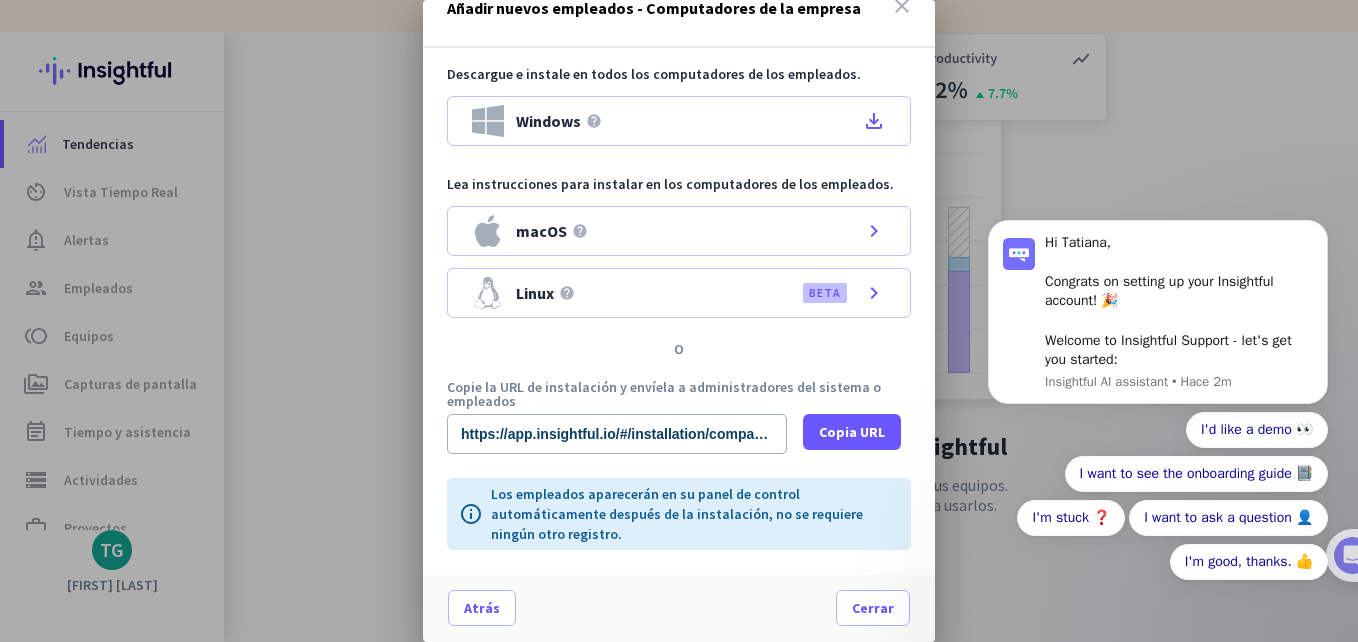 click on "close" at bounding box center (902, 6) 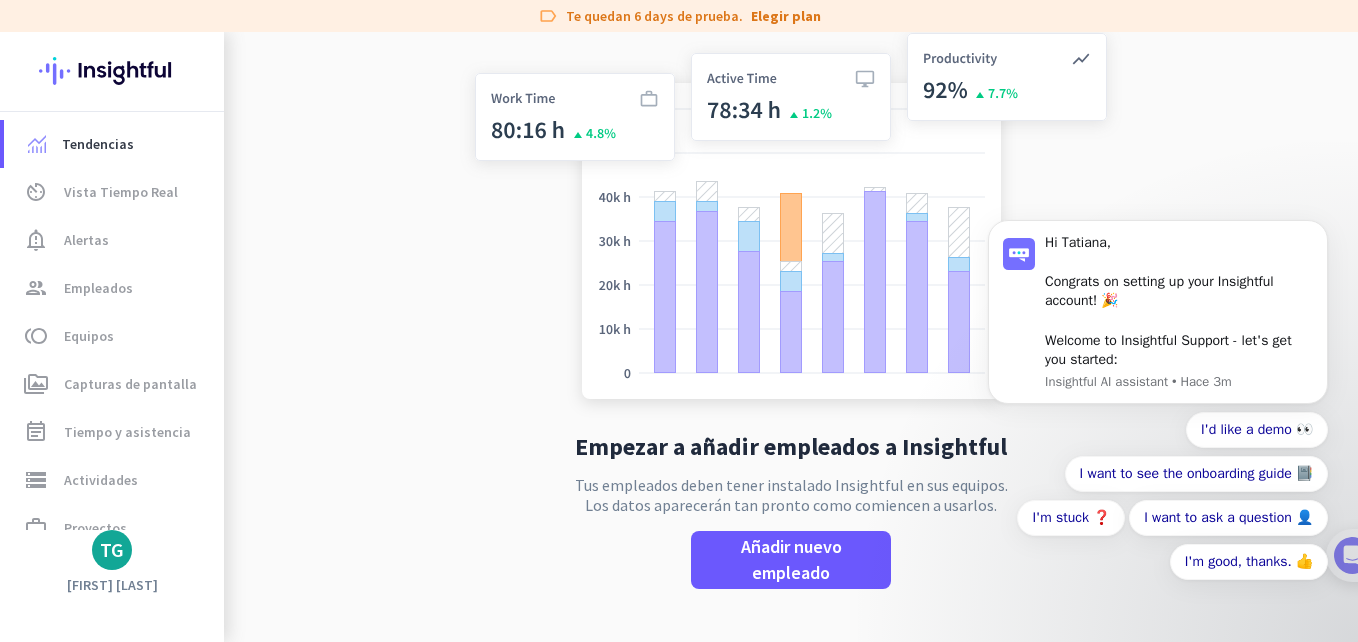 drag, startPoint x: 1354, startPoint y: 236, endPoint x: 1363, endPoint y: 347, distance: 111.364265 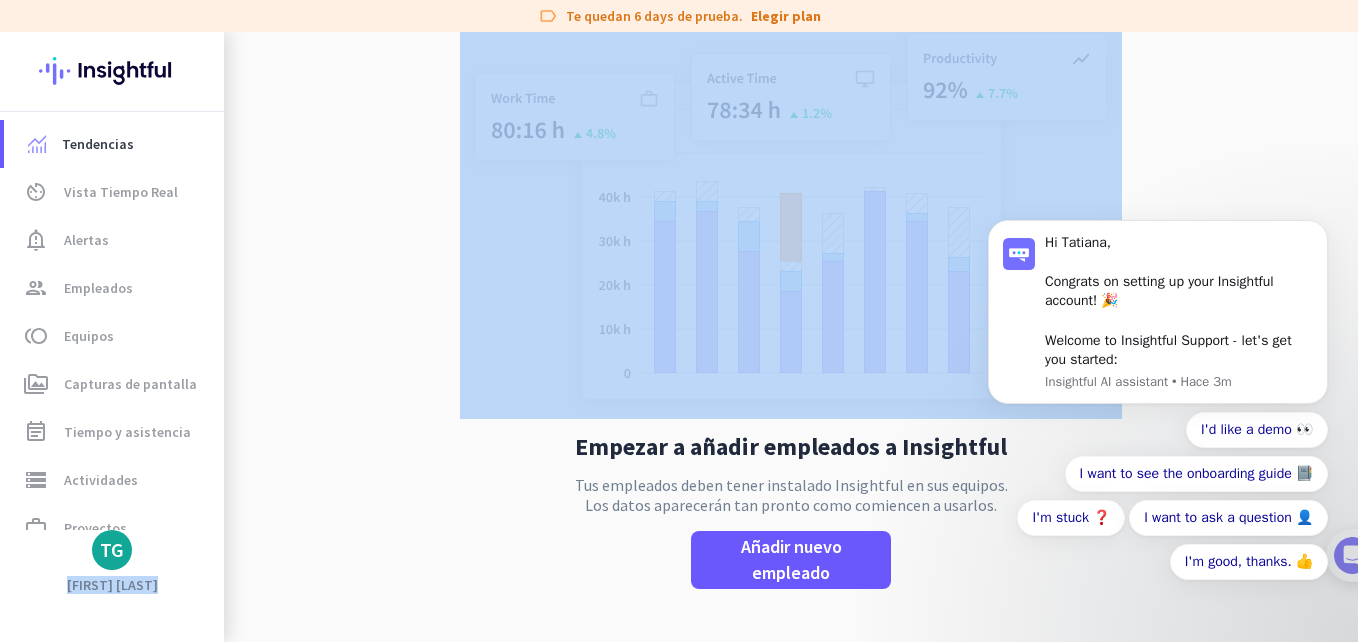 drag, startPoint x: 232, startPoint y: 279, endPoint x: 228, endPoint y: 326, distance: 47.169907 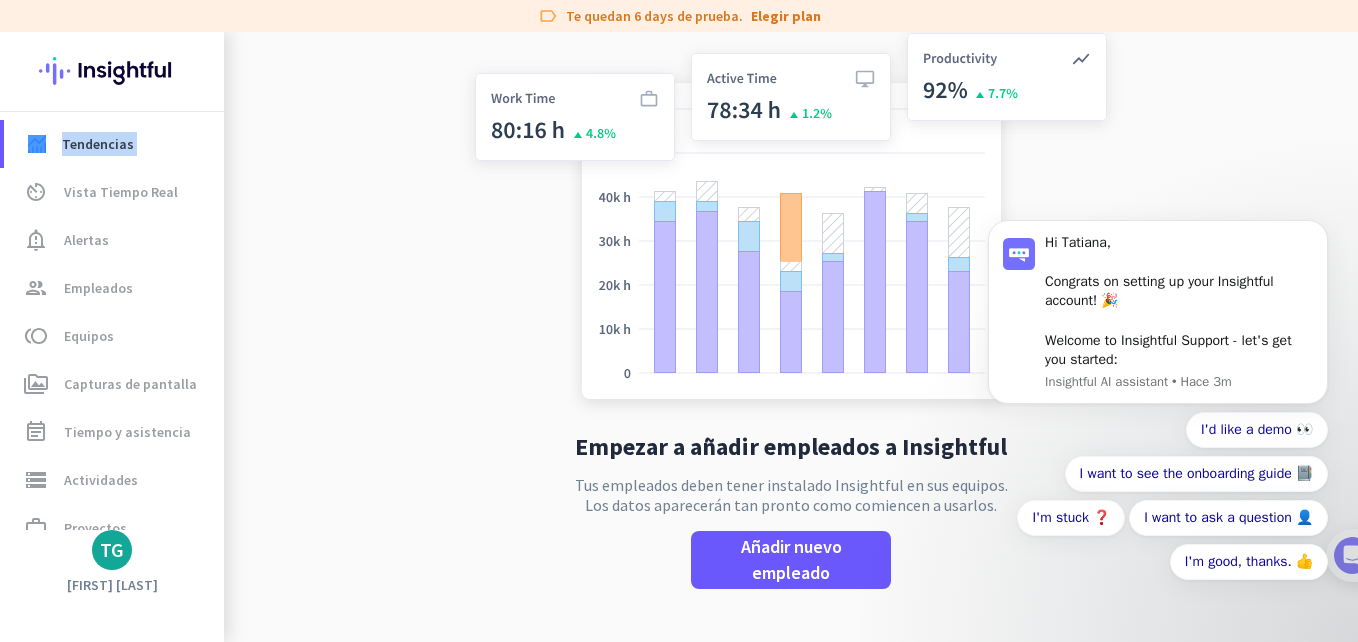 drag, startPoint x: 1, startPoint y: 156, endPoint x: 3, endPoint y: 193, distance: 37.054016 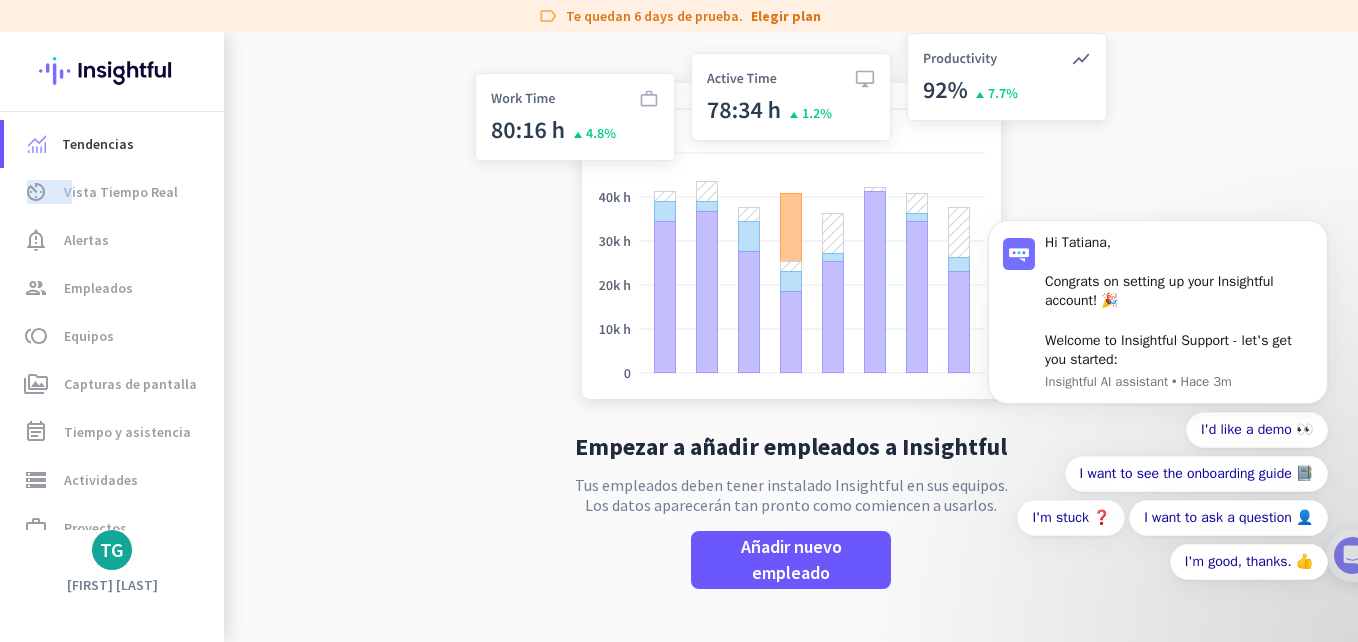 click on "av_timer  Vista Tiempo Real" 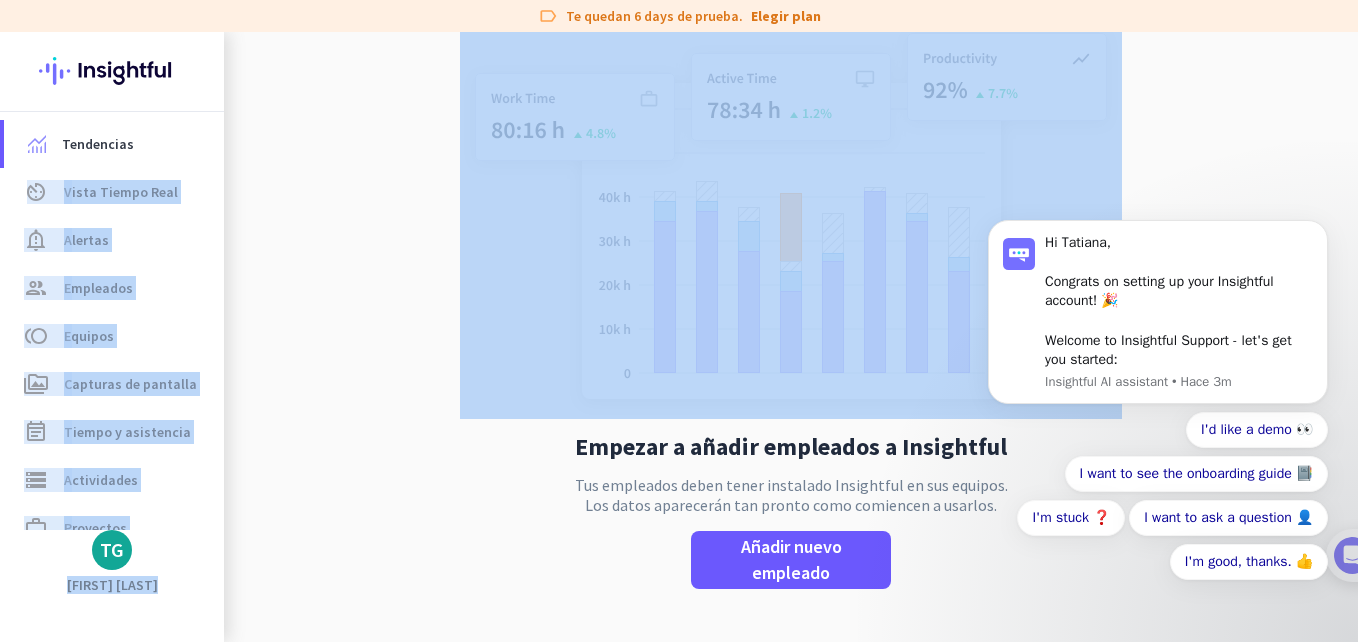 drag, startPoint x: -3, startPoint y: 189, endPoint x: 313, endPoint y: 247, distance: 321.2787 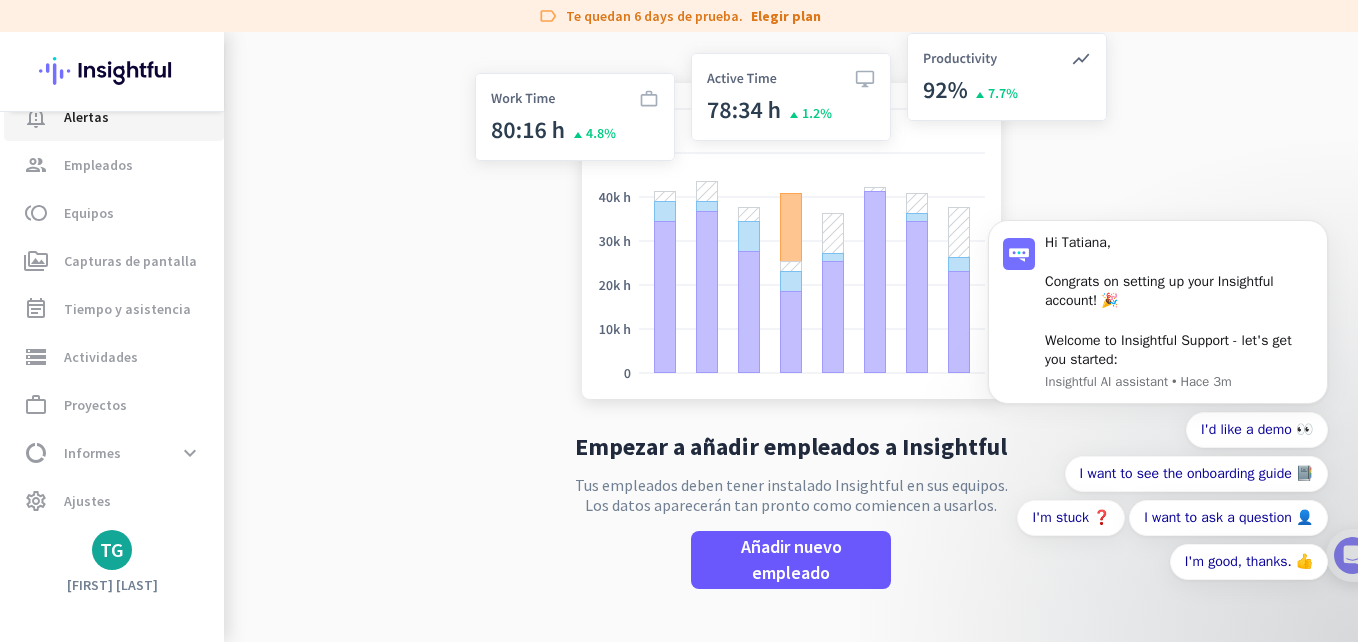 scroll, scrollTop: 126, scrollLeft: 0, axis: vertical 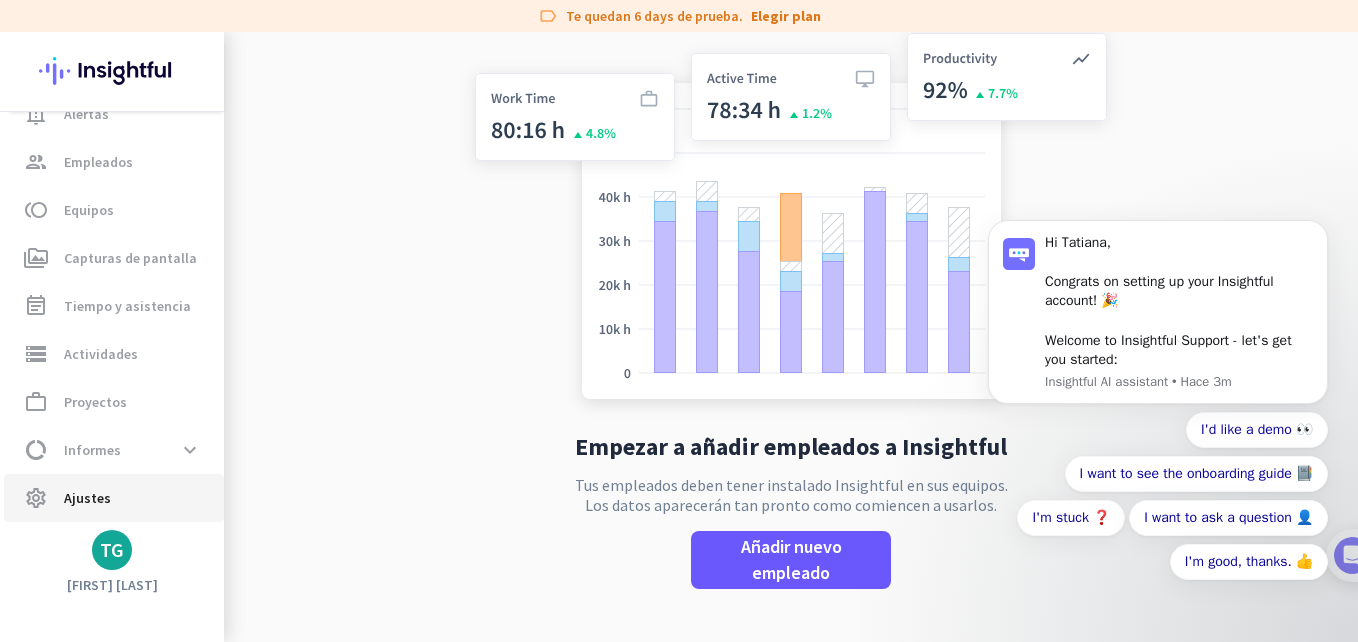 click on "Ajustes" 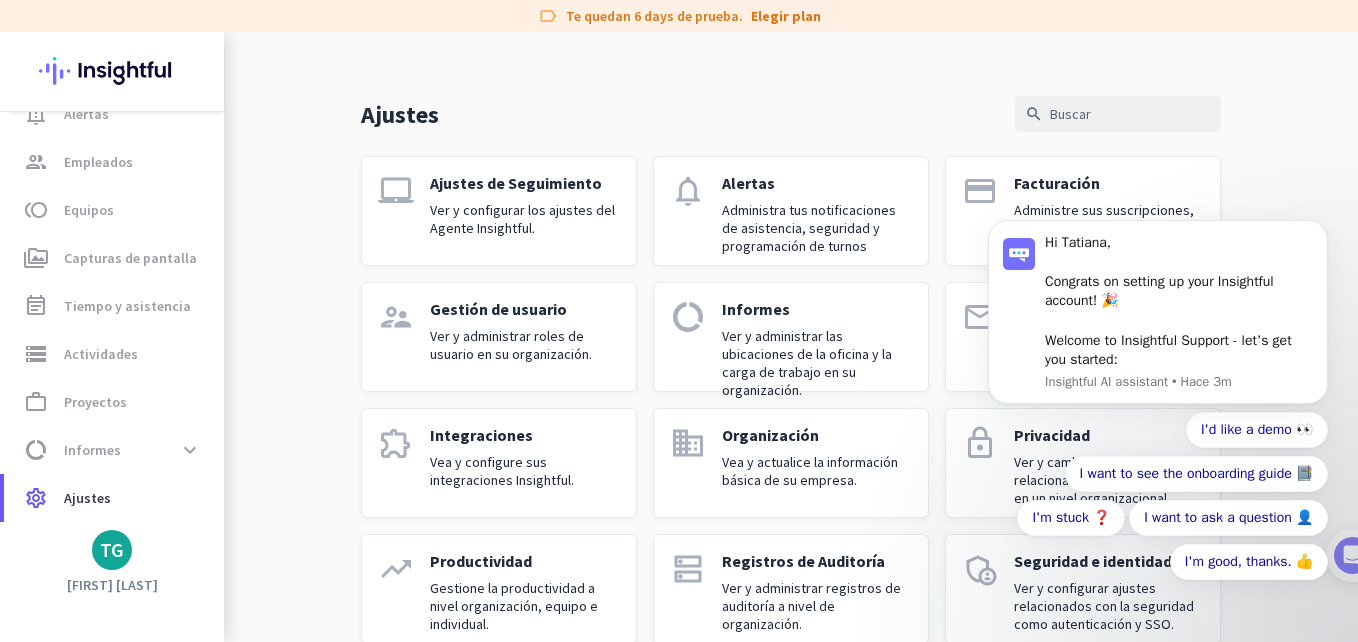 click on "Ver y configurar los ajustes del Agente Insightful." 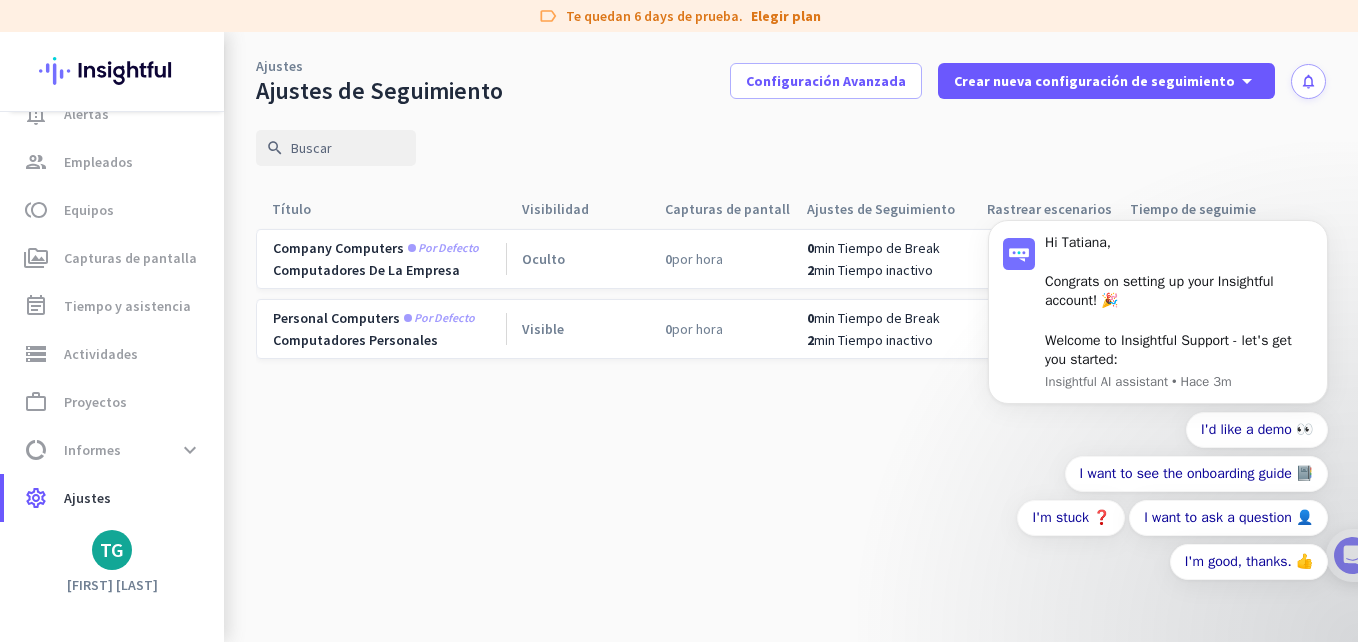 scroll, scrollTop: 0, scrollLeft: 0, axis: both 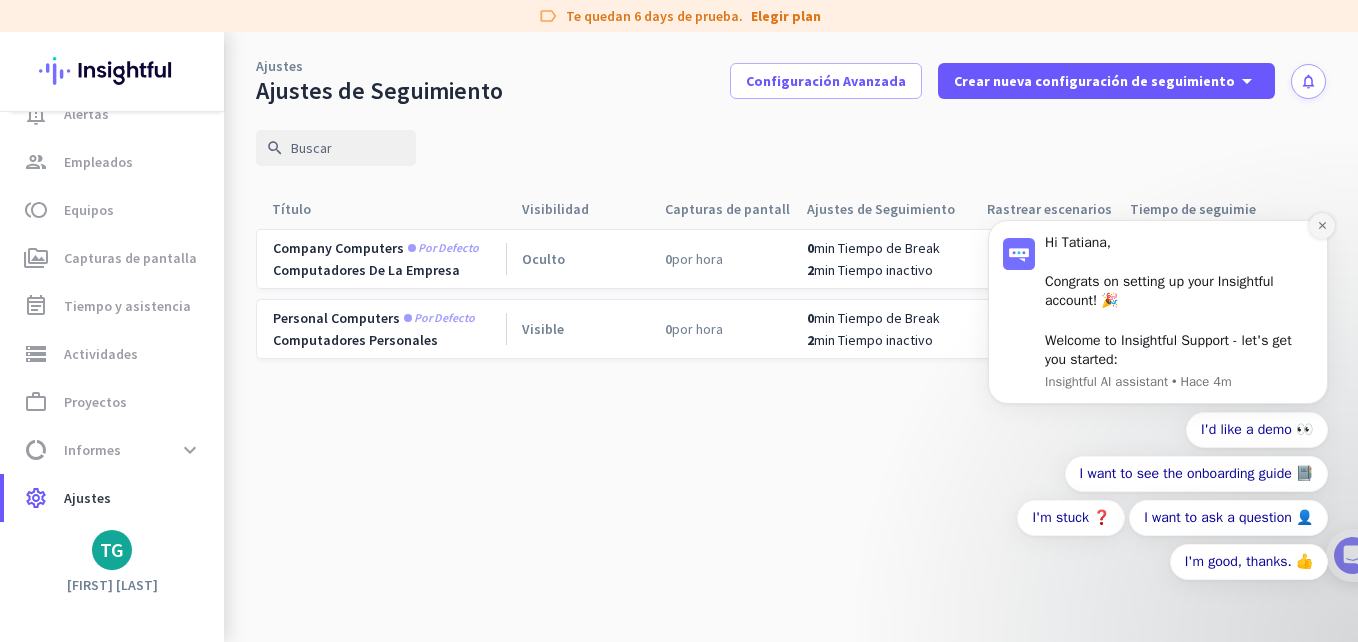 click 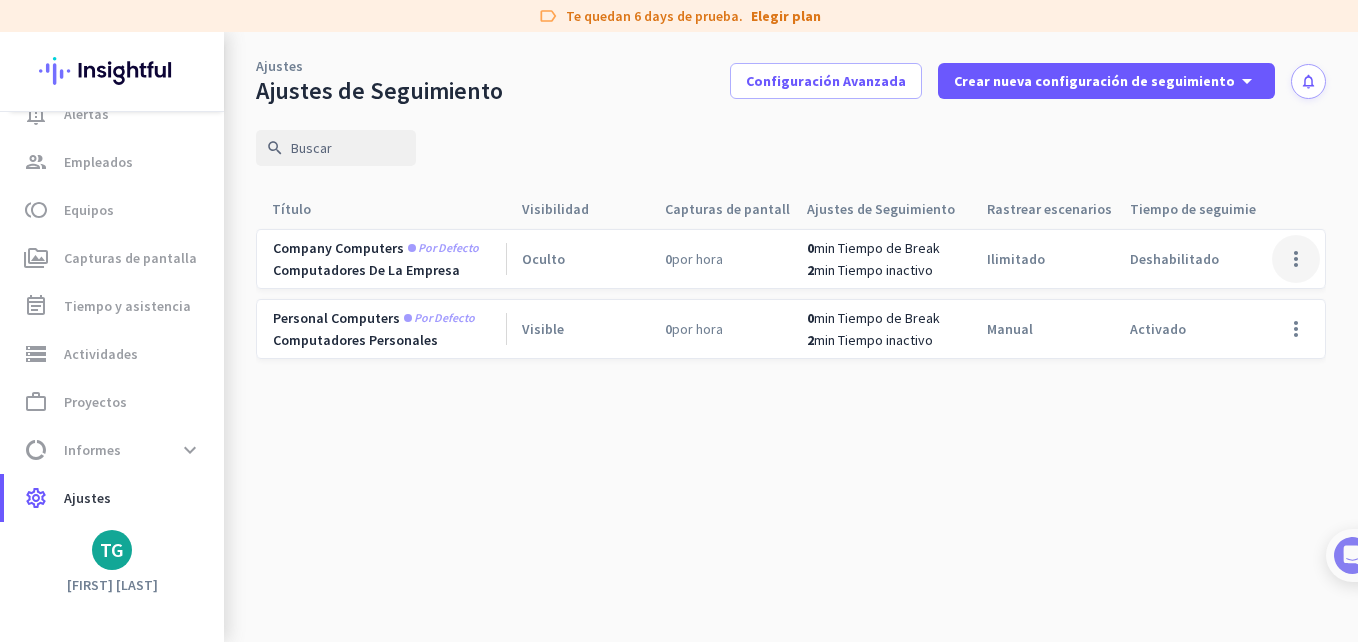 click 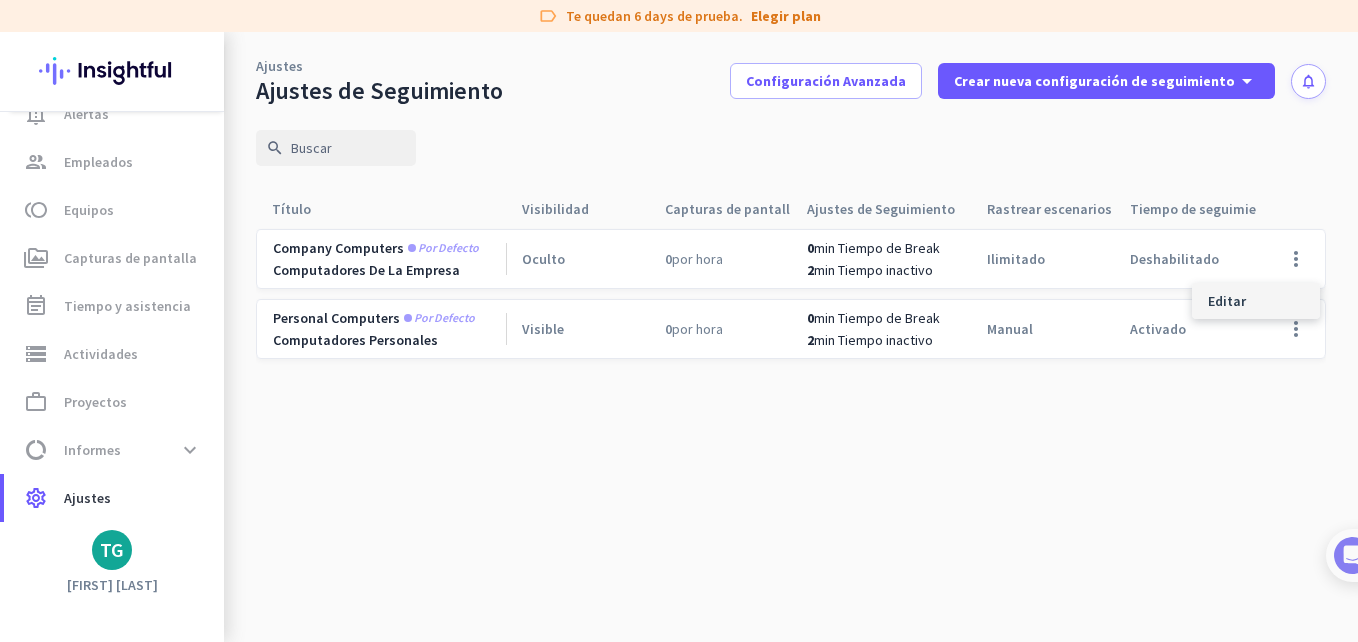 click on "Editar" at bounding box center [1227, 301] 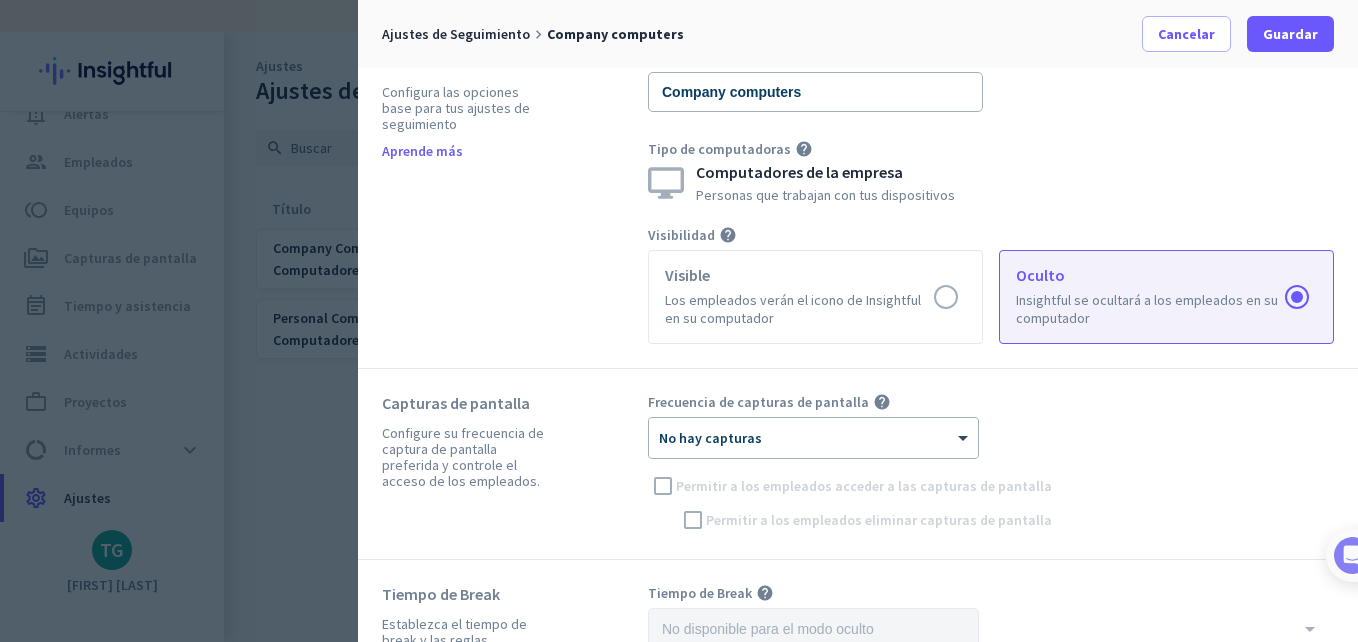 scroll, scrollTop: 0, scrollLeft: 0, axis: both 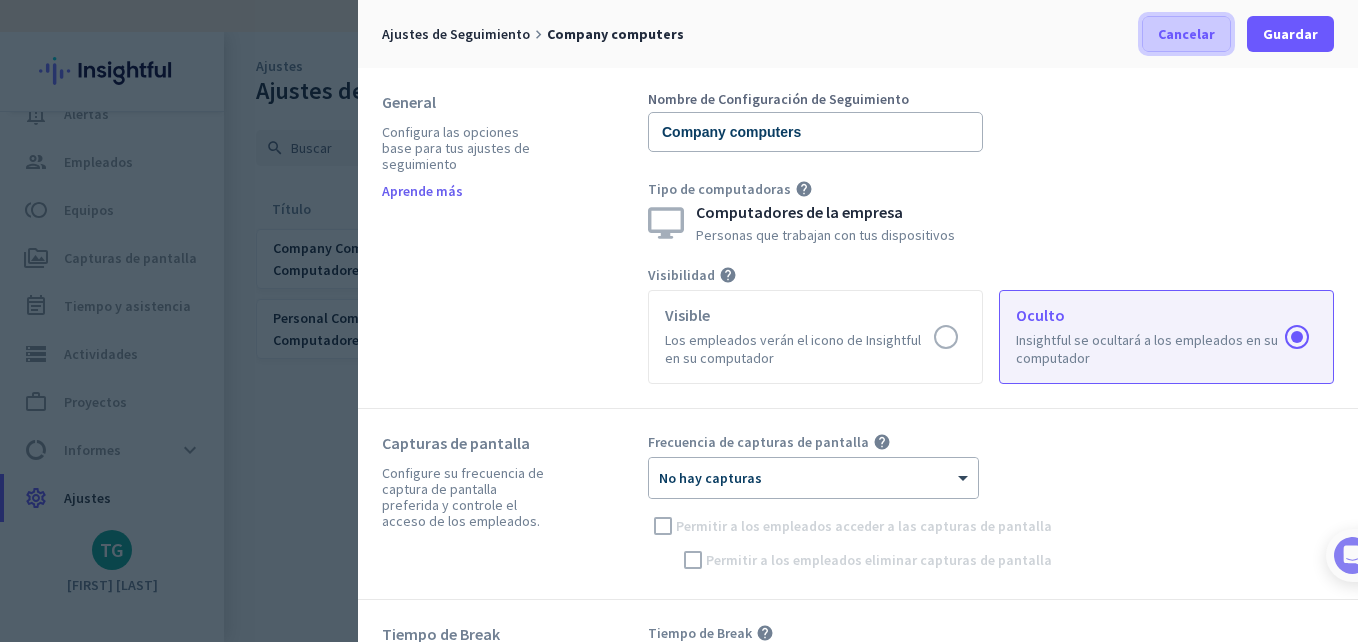 click on "Cancelar" at bounding box center [1186, 34] 